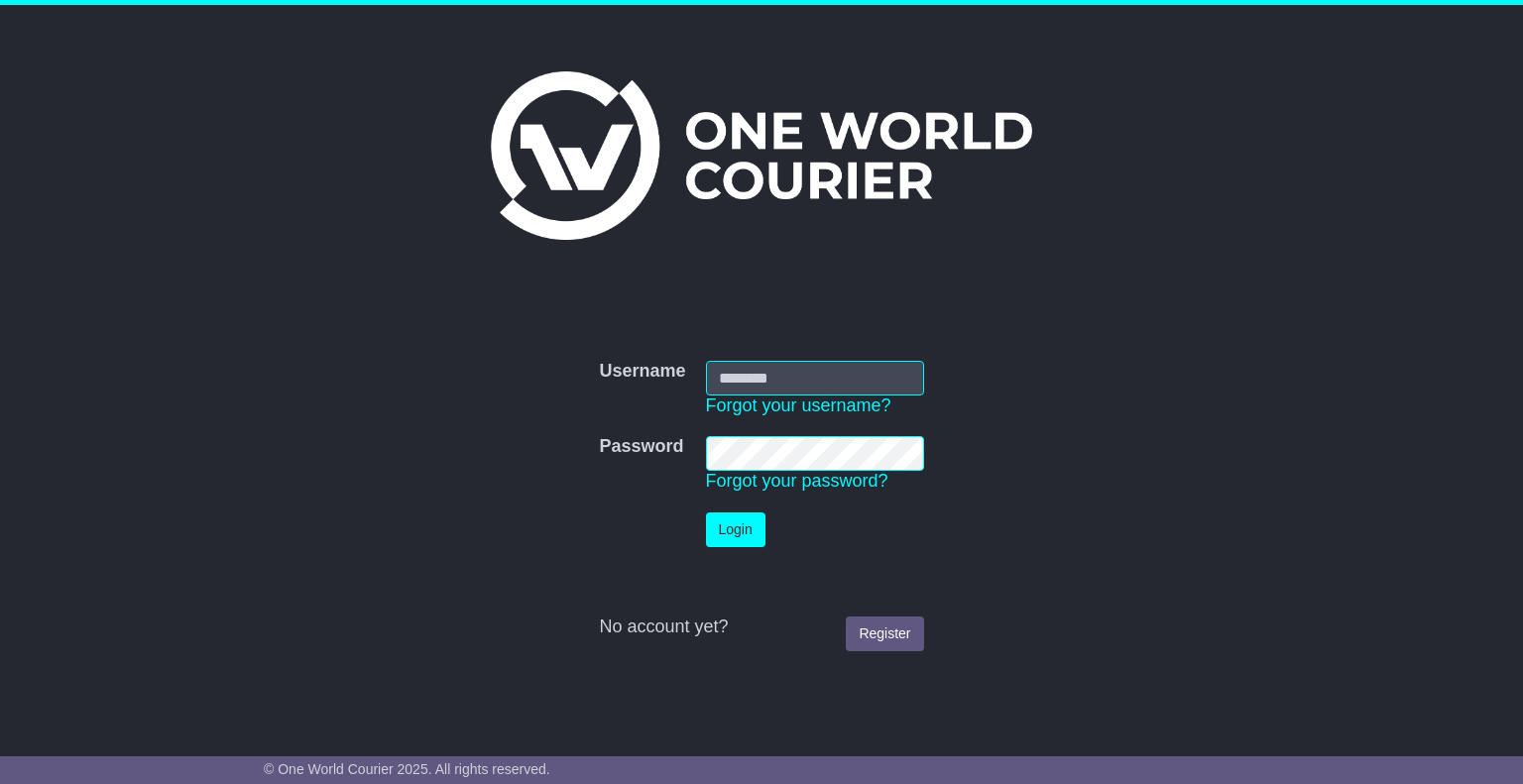 scroll, scrollTop: 0, scrollLeft: 0, axis: both 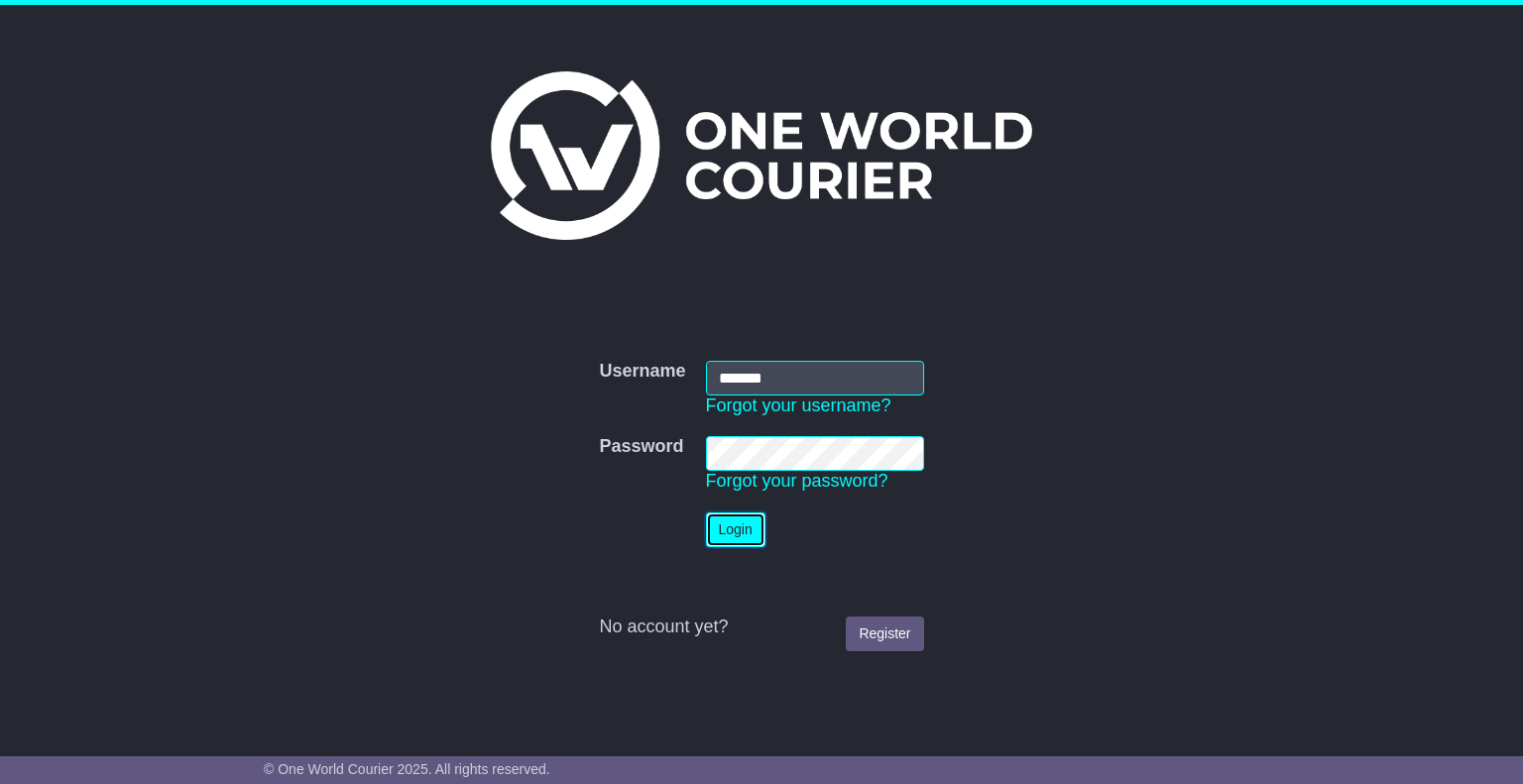 click on "Login" at bounding box center (736, 529) 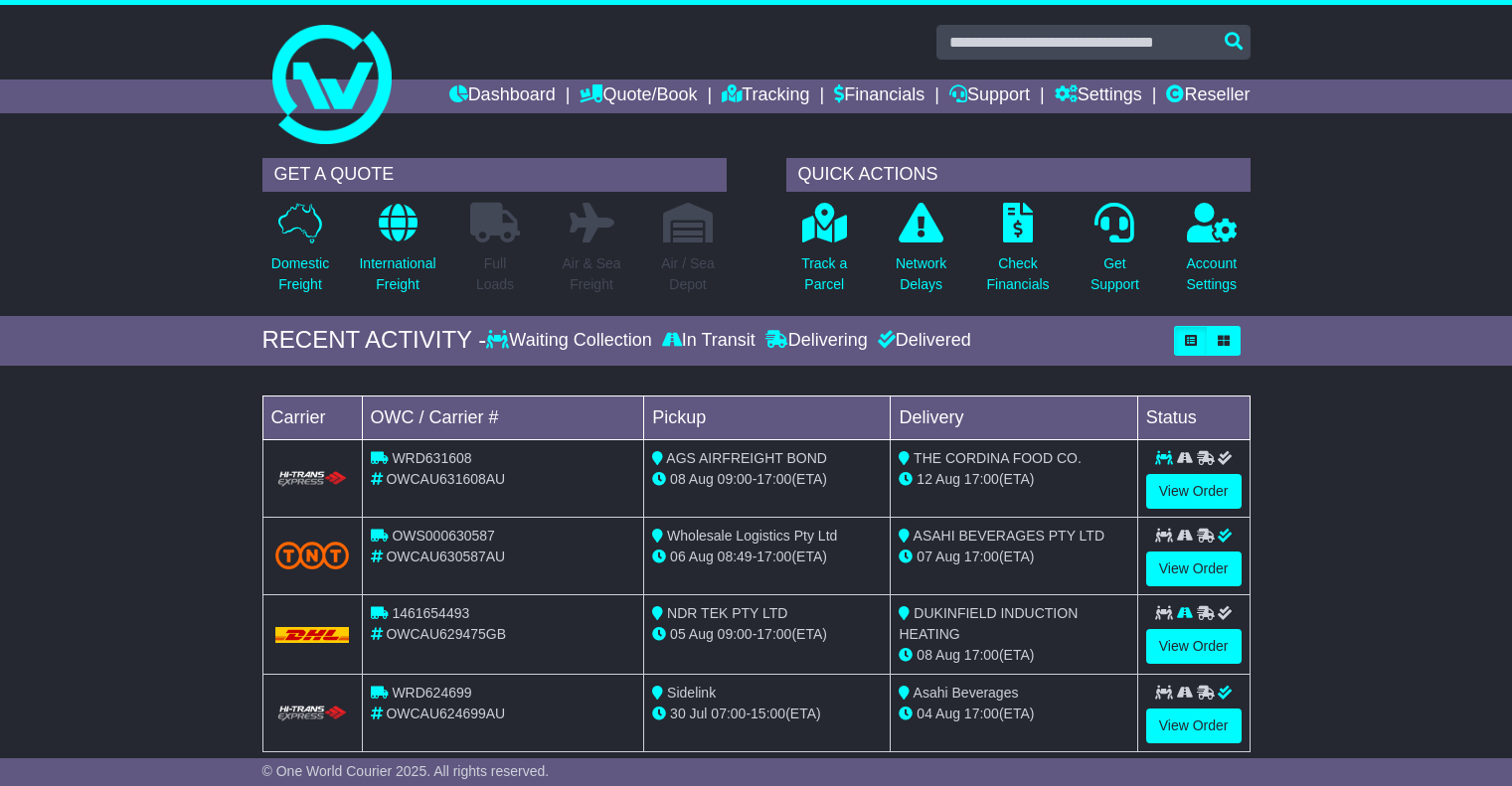 scroll, scrollTop: 0, scrollLeft: 0, axis: both 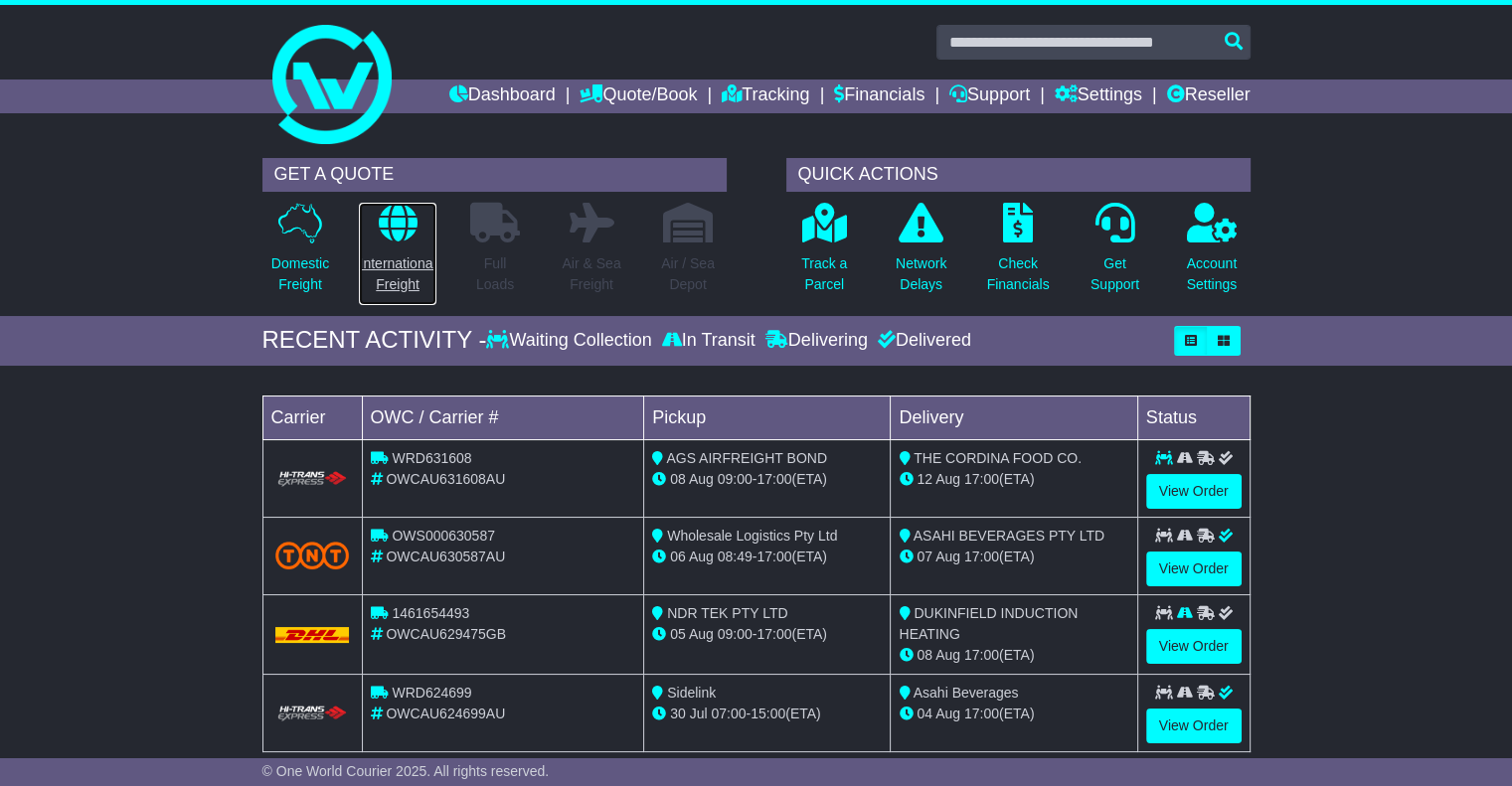 click on "International Freight" at bounding box center (397, 274) 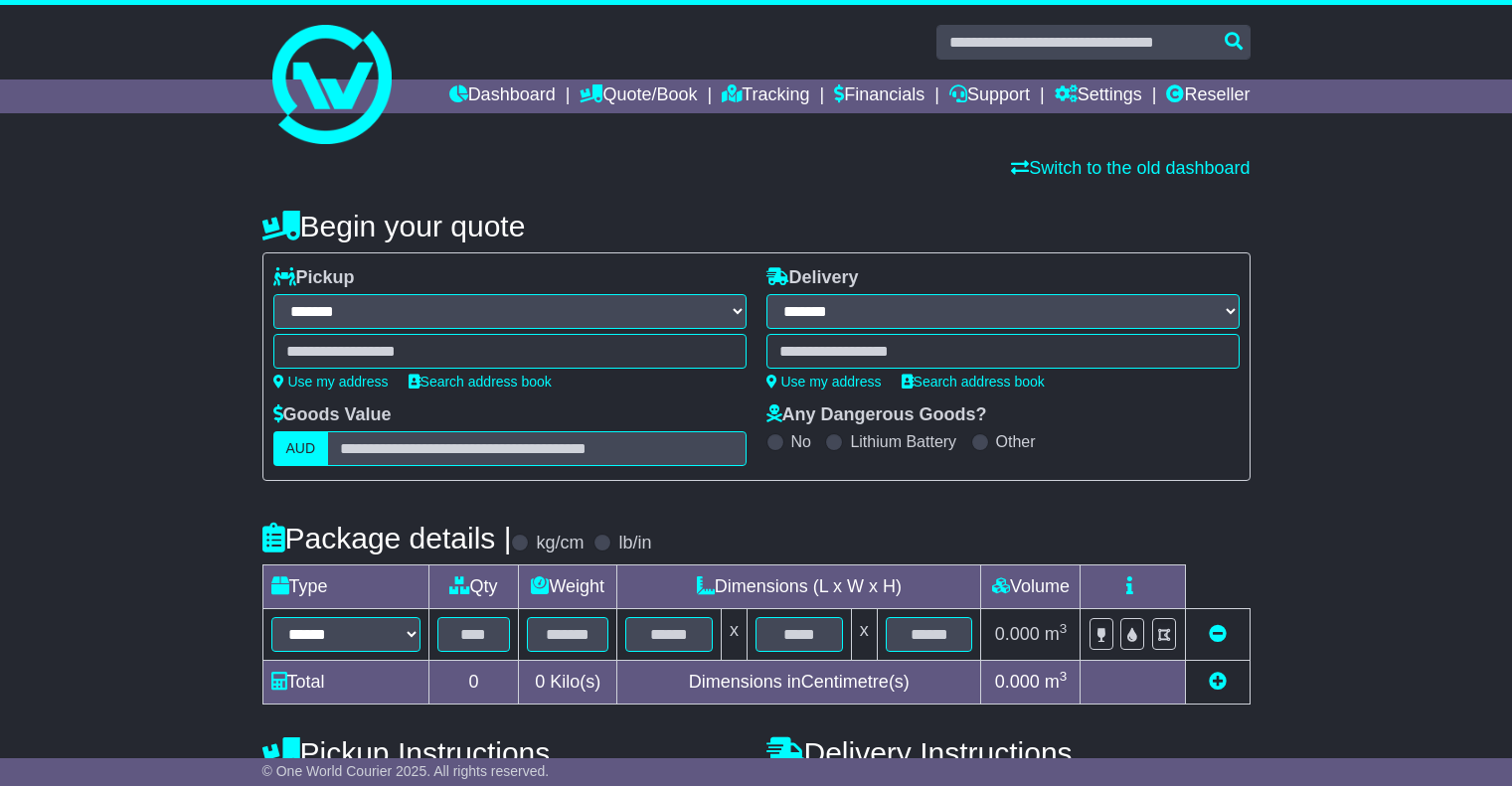 select on "**" 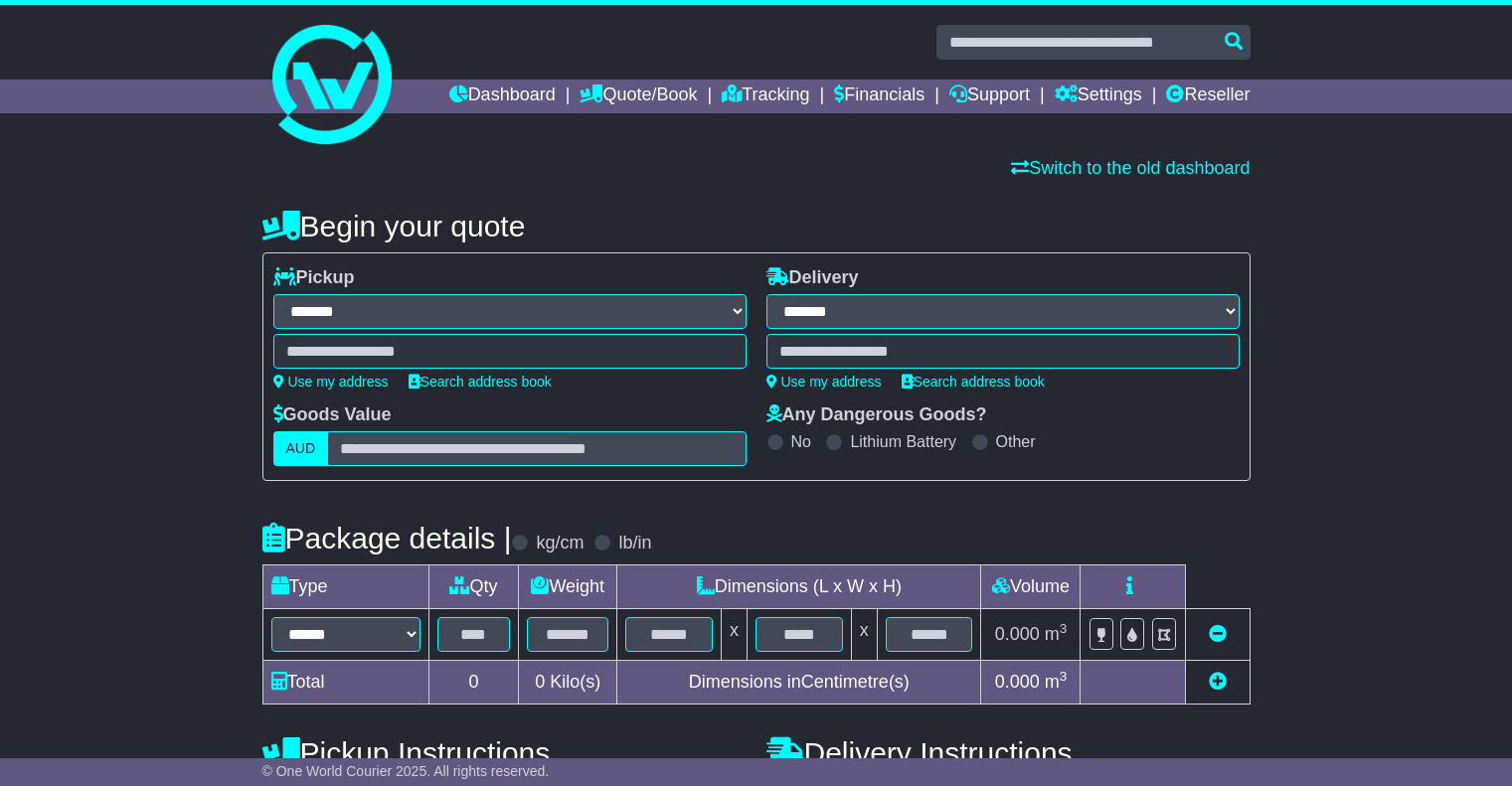 scroll, scrollTop: 0, scrollLeft: 0, axis: both 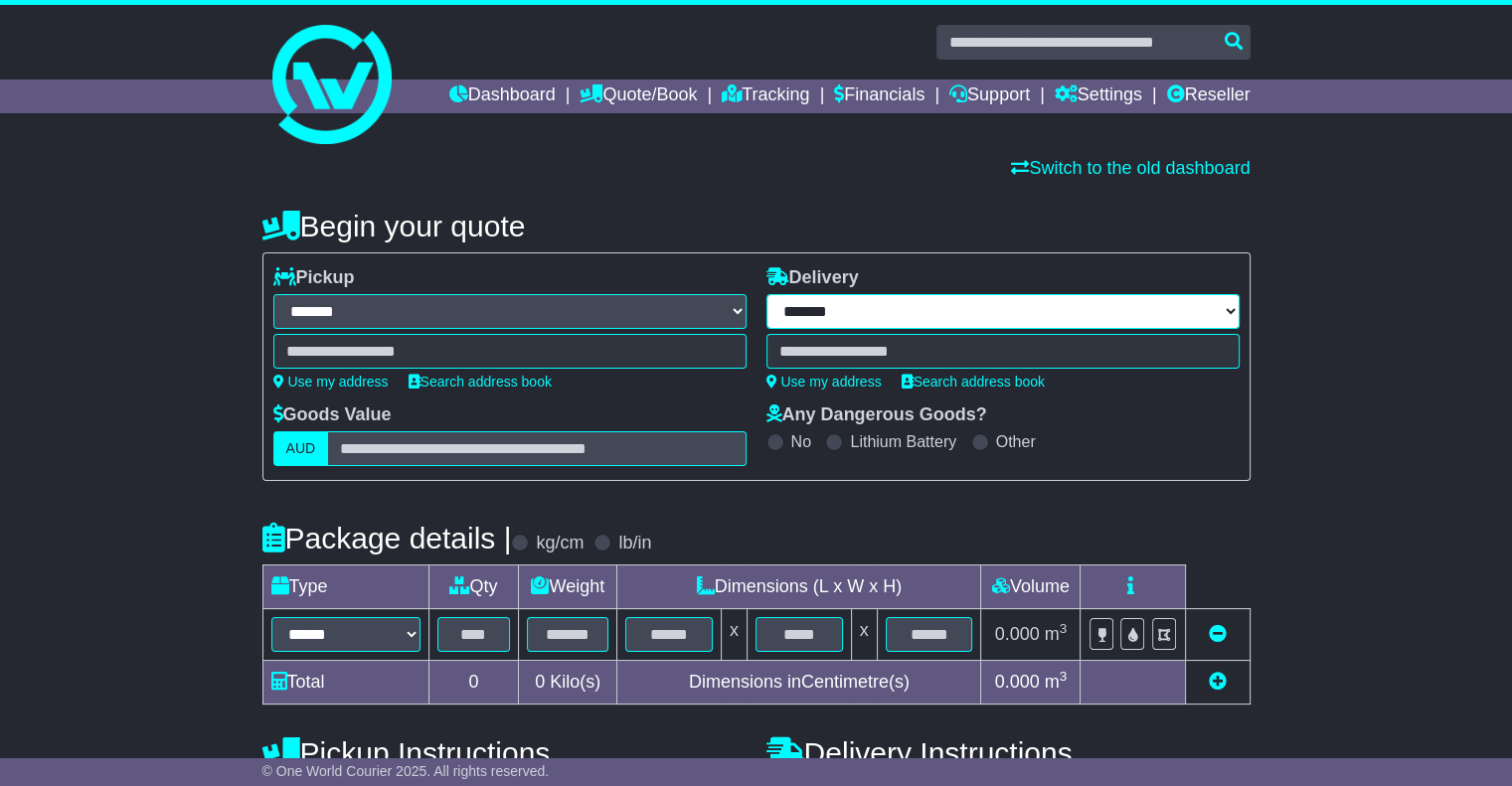 click on "**********" at bounding box center [1003, 311] 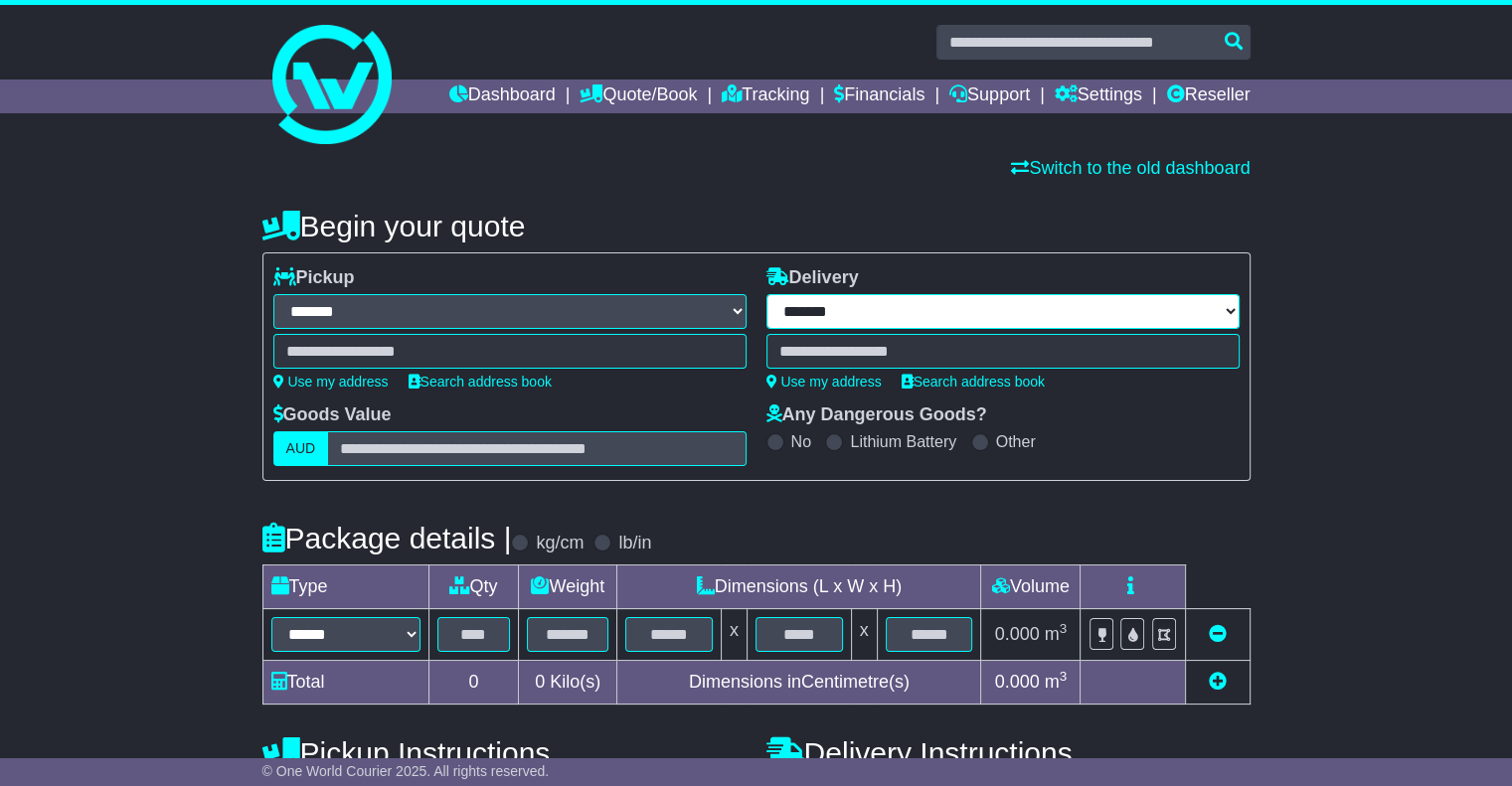select on "***" 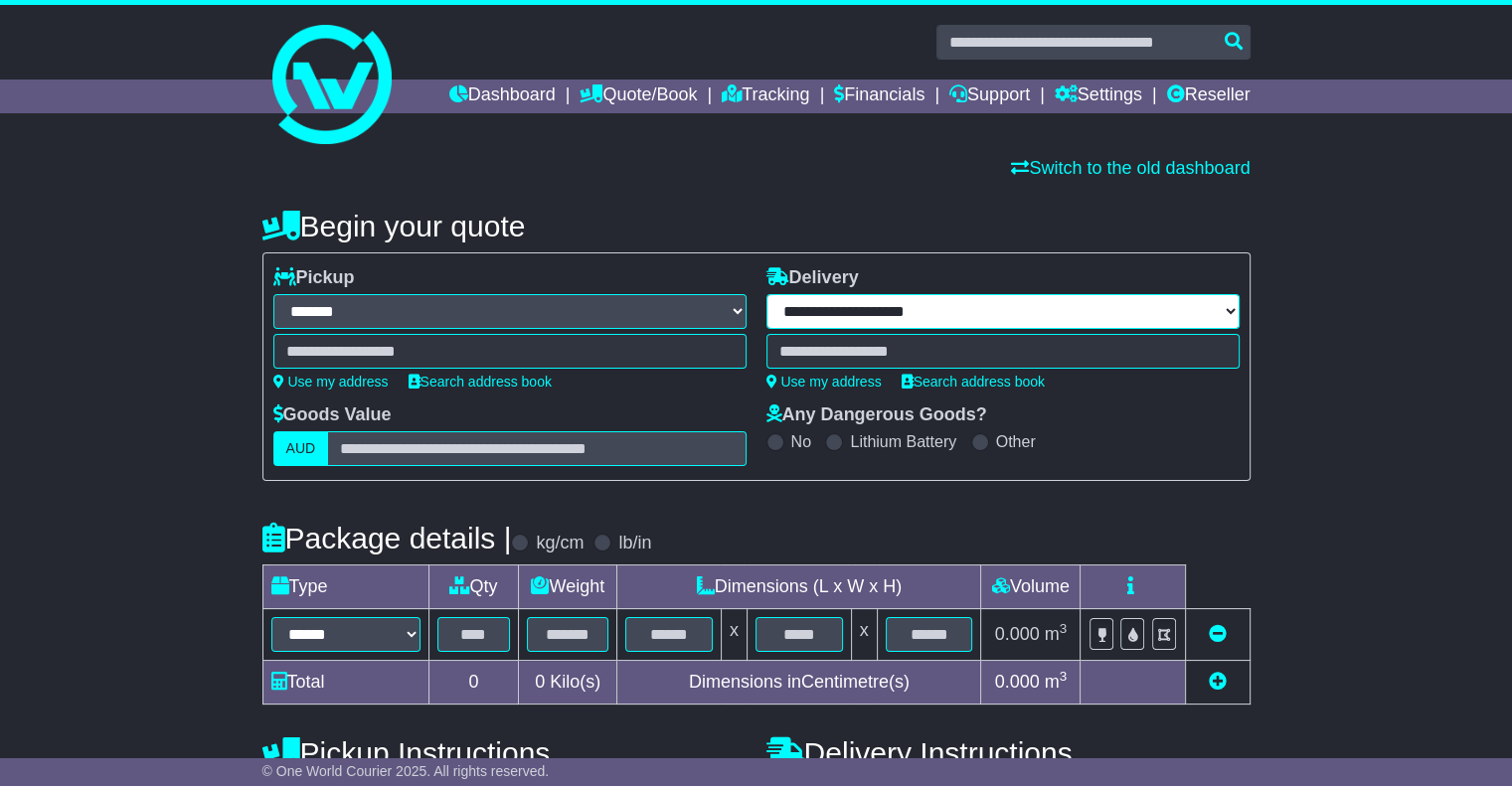 click on "**********" at bounding box center [1003, 311] 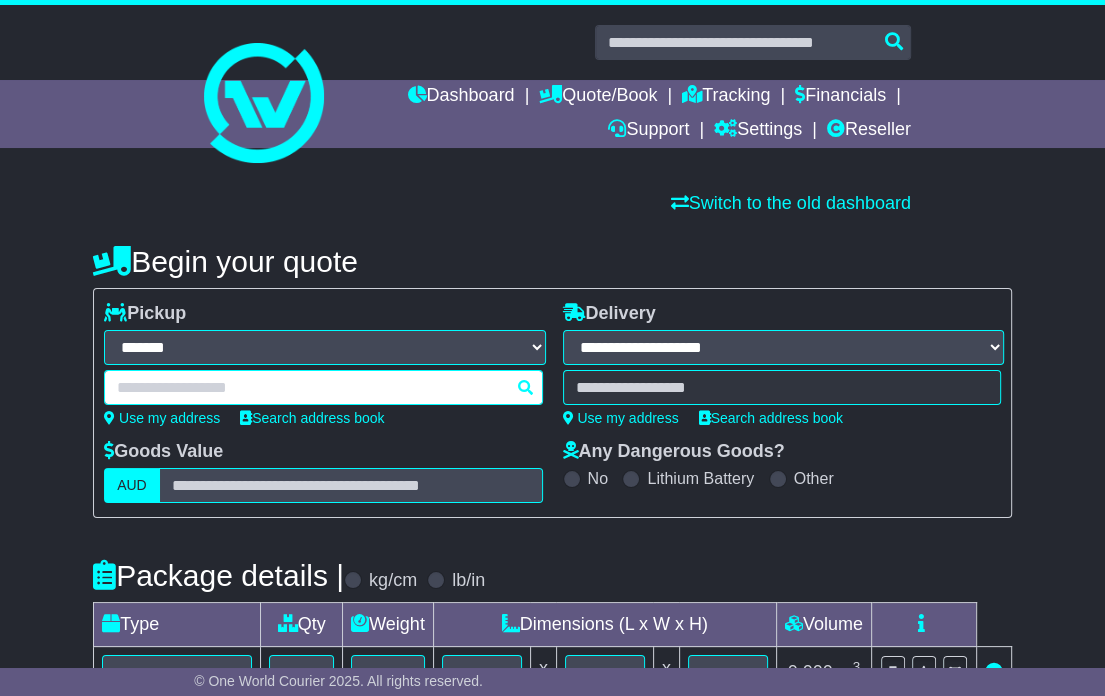 click at bounding box center (323, 387) 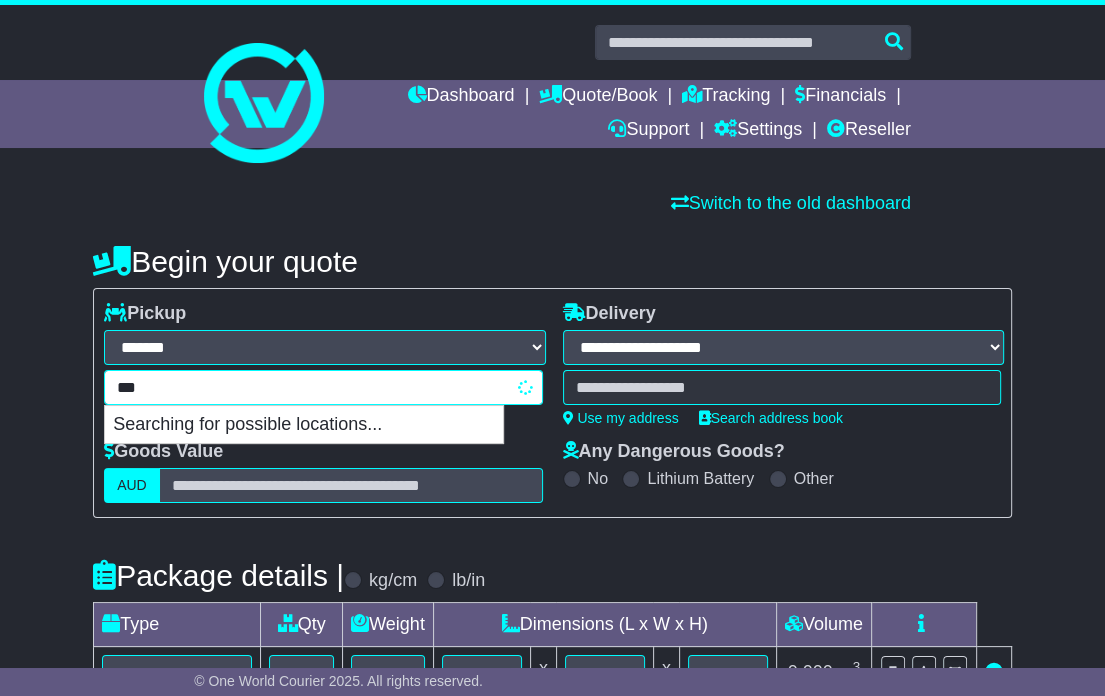 type on "****" 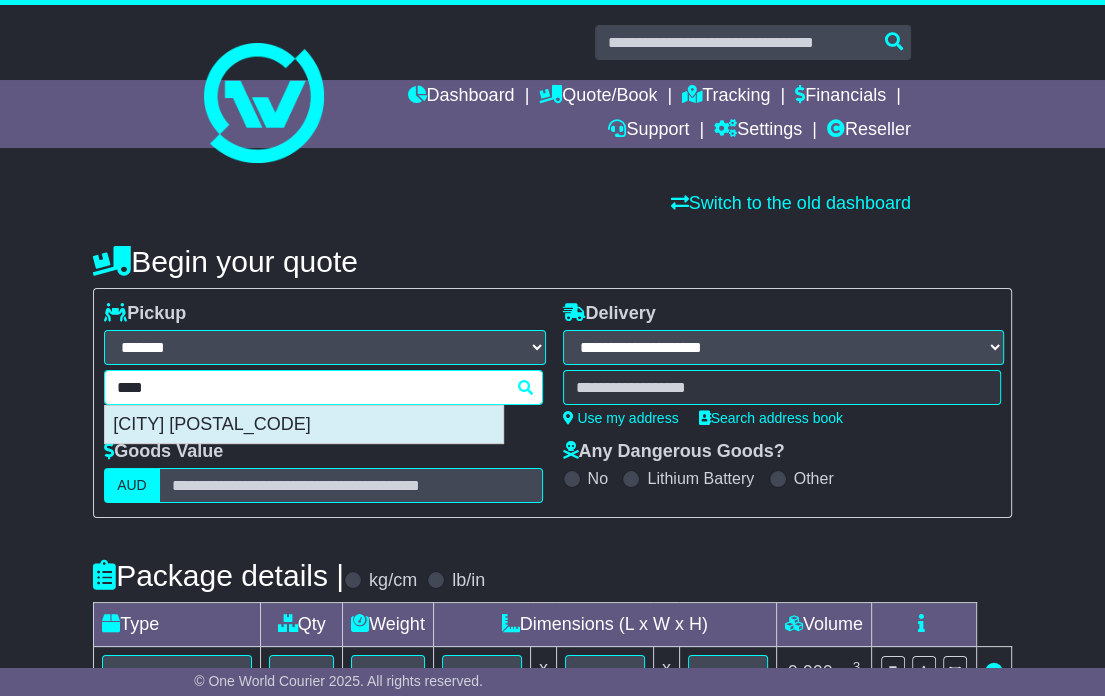 click on "OAKLEIGH SOUTH 3167" at bounding box center [304, 425] 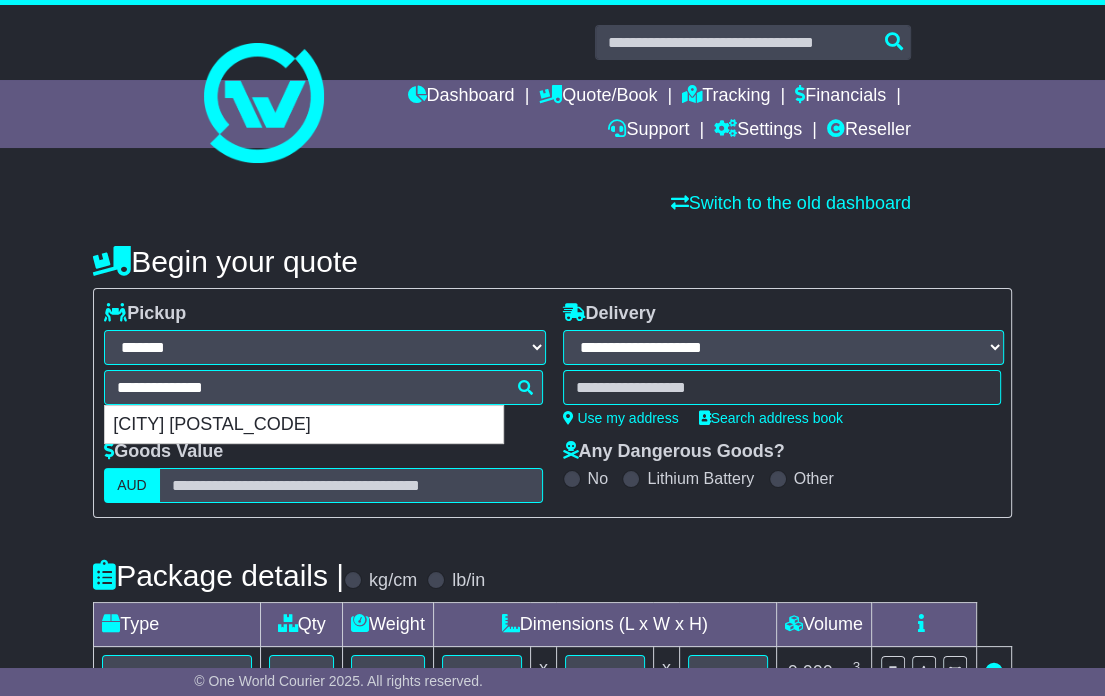 type on "**********" 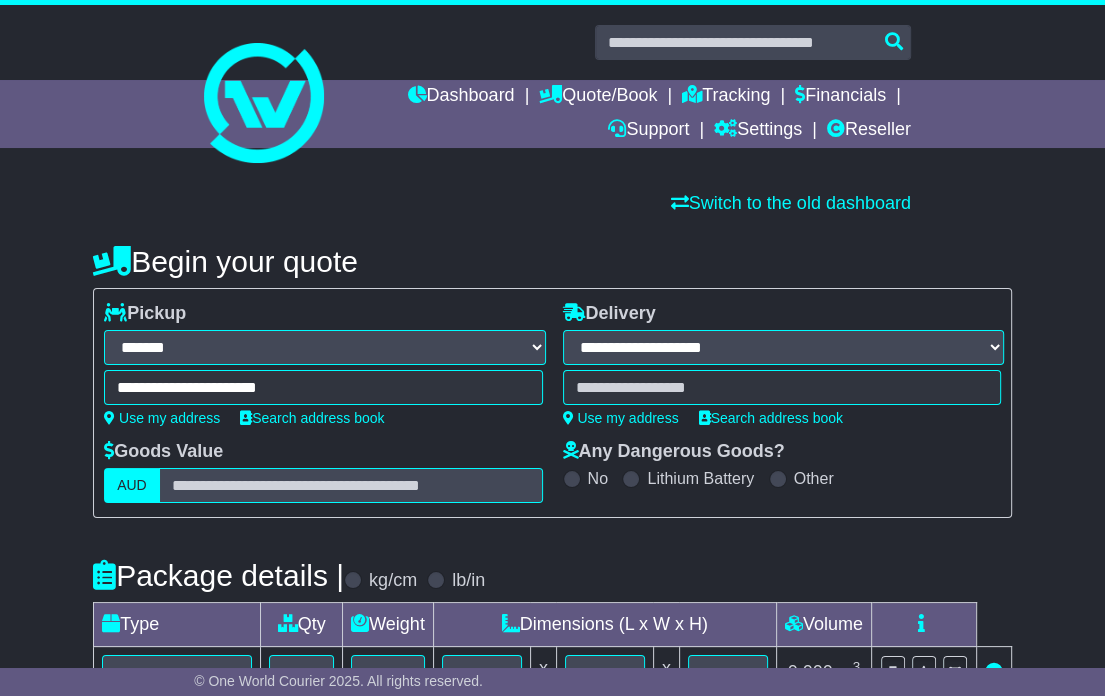 click at bounding box center [782, 387] 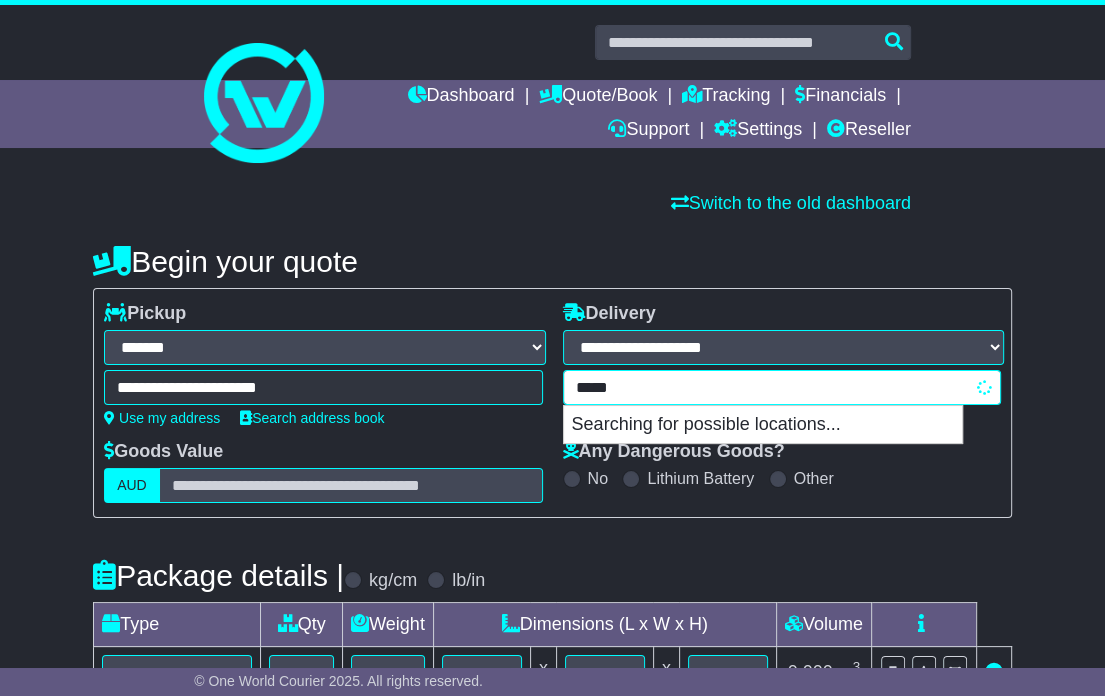 type on "******" 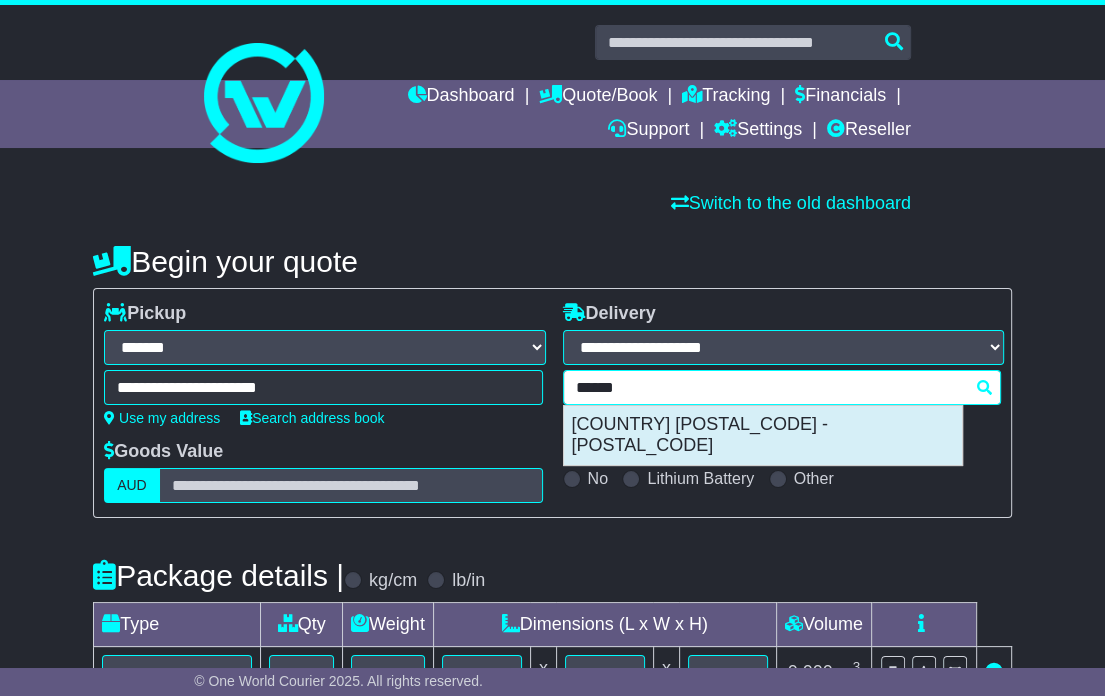 click on "SINGAPORE 257603 - 257635" at bounding box center [763, 435] 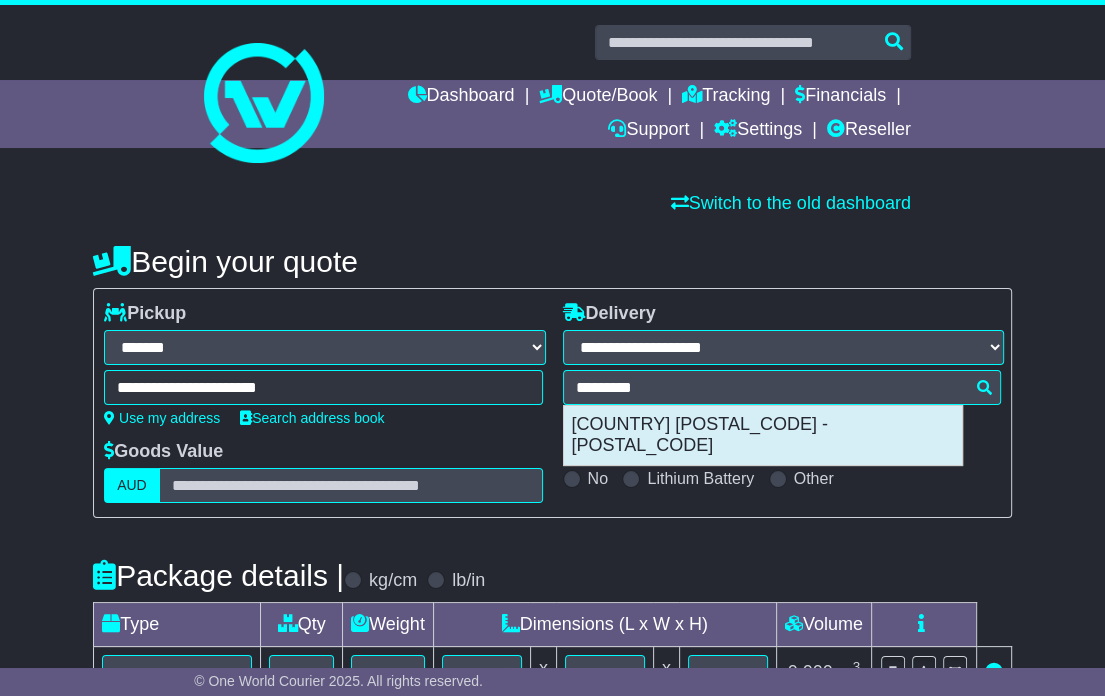 type on "**********" 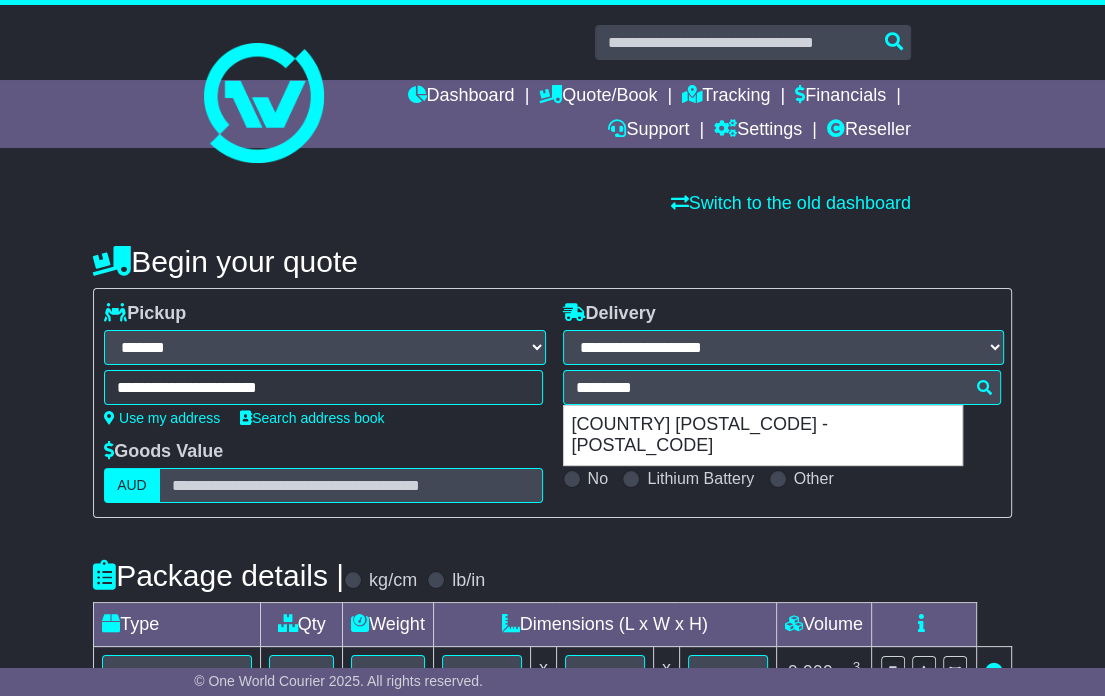 select on "******" 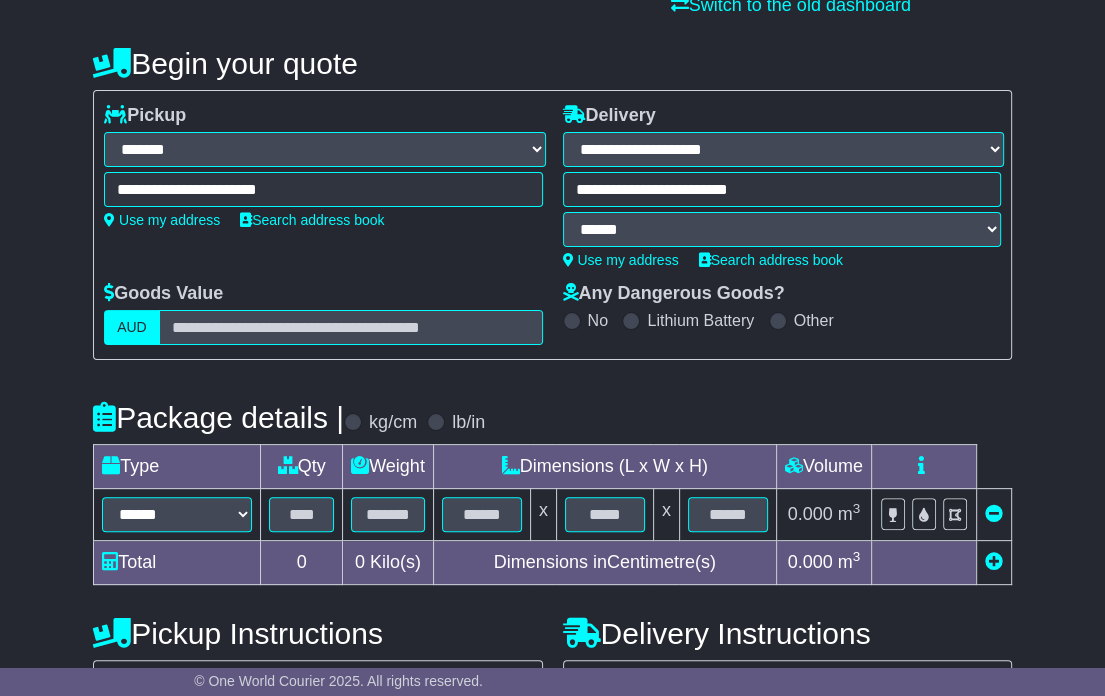 scroll, scrollTop: 200, scrollLeft: 0, axis: vertical 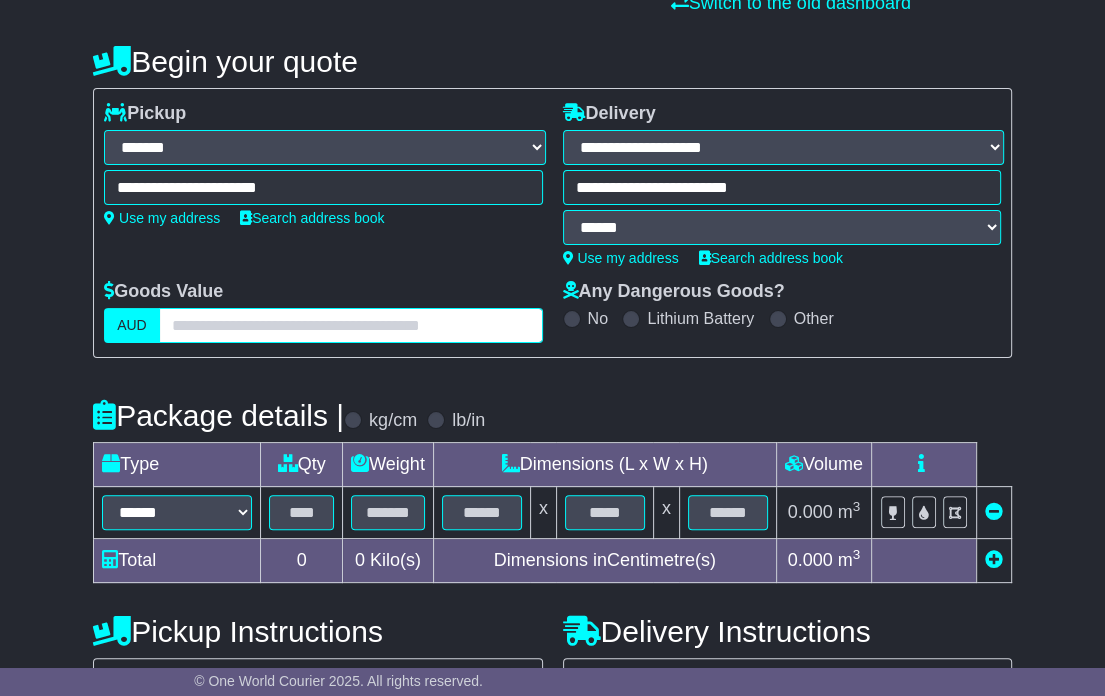 click at bounding box center (351, 325) 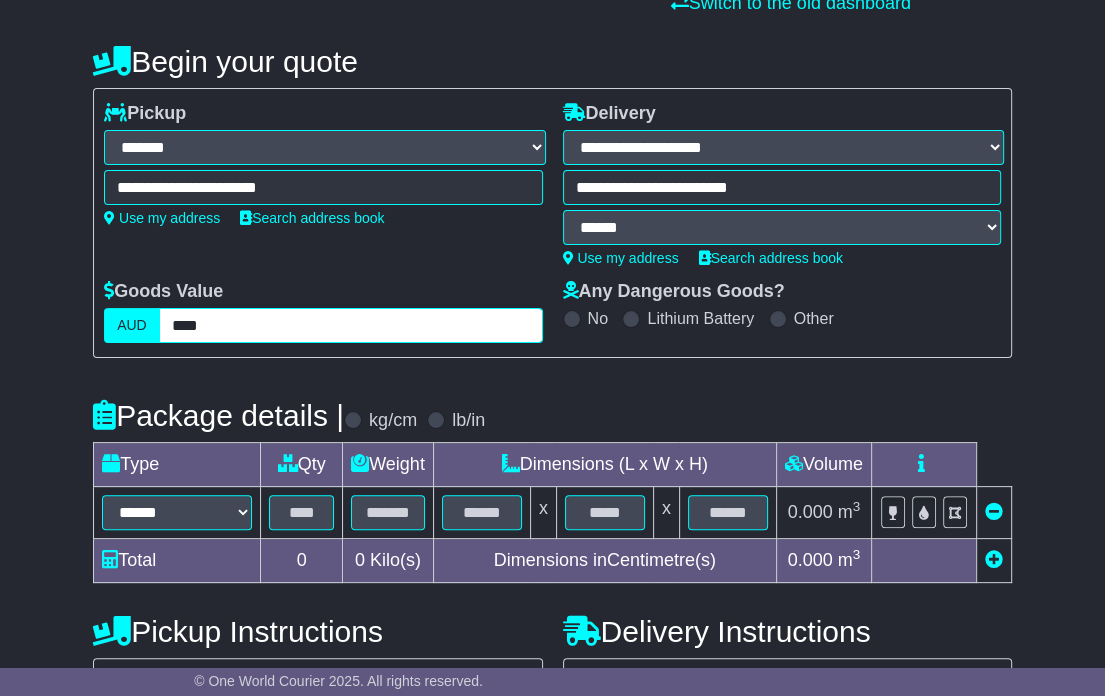type on "****" 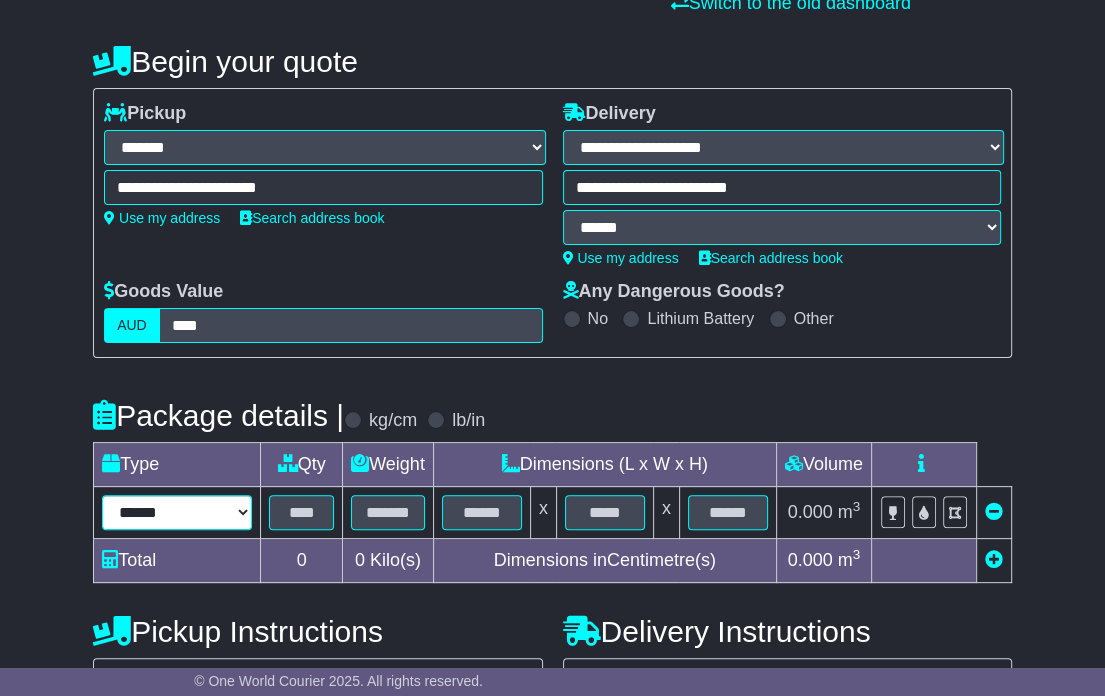 click on "****** ****** *** ******** ***** **** **** ****** *** *******" at bounding box center [177, 512] 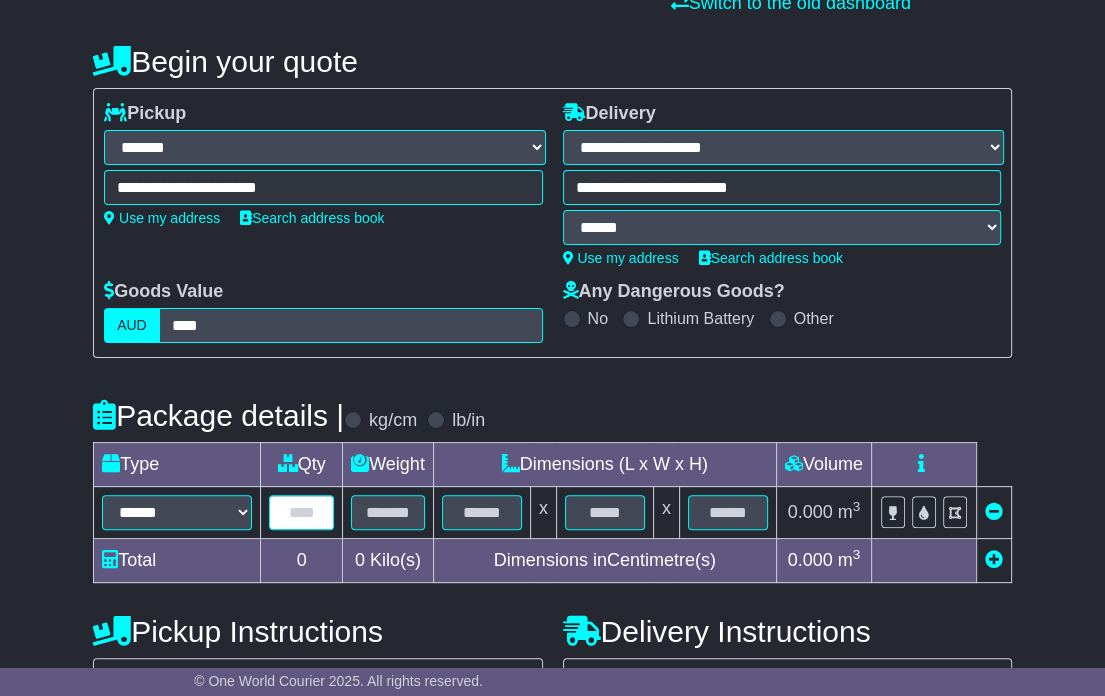 click at bounding box center (301, 512) 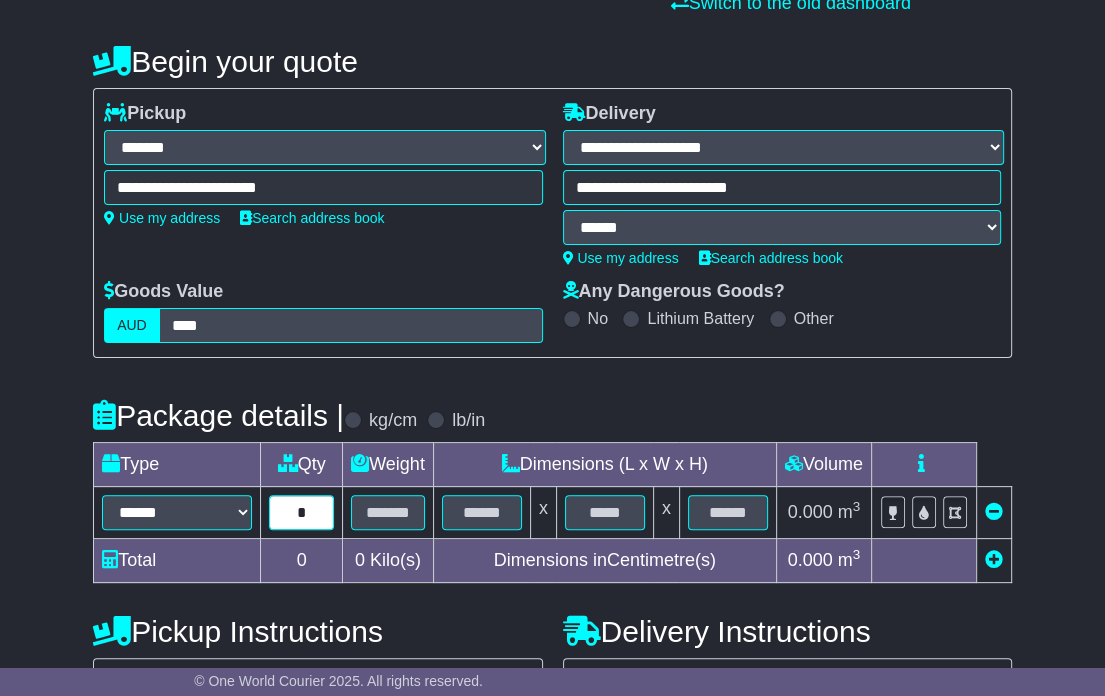 type on "*" 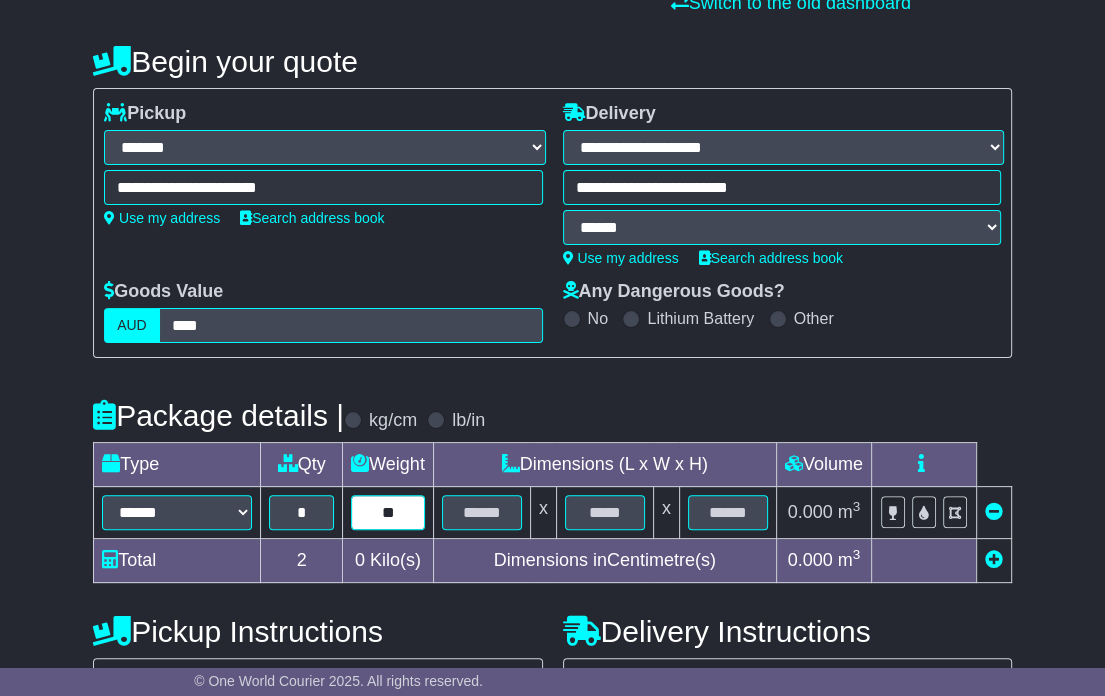 type on "**" 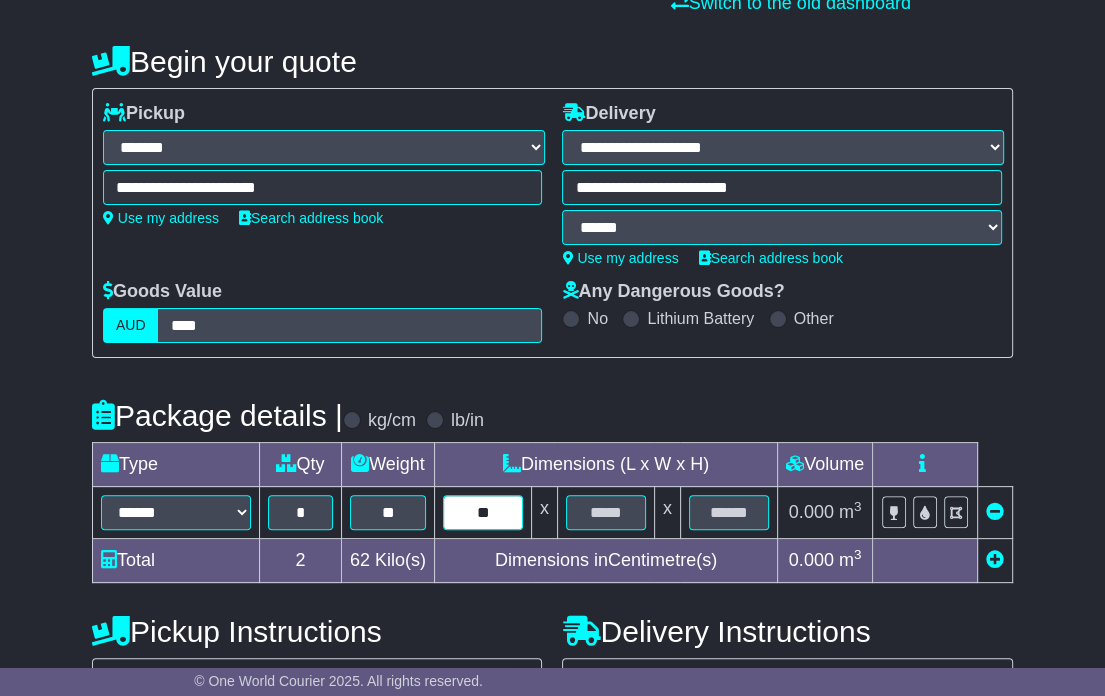 type on "**" 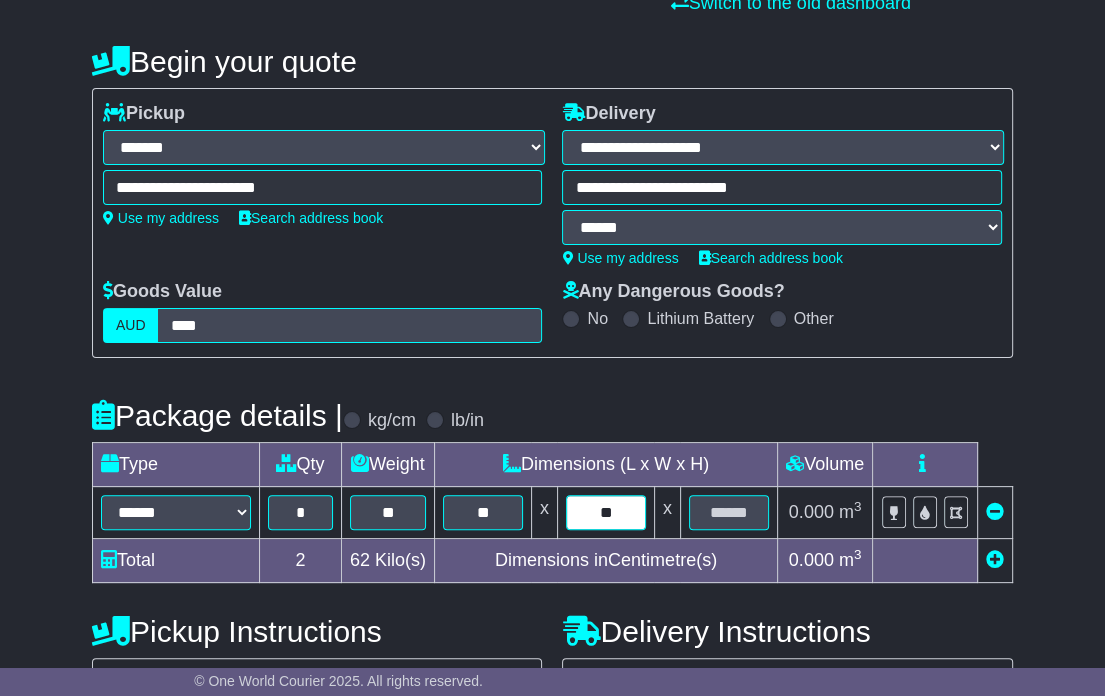 type on "**" 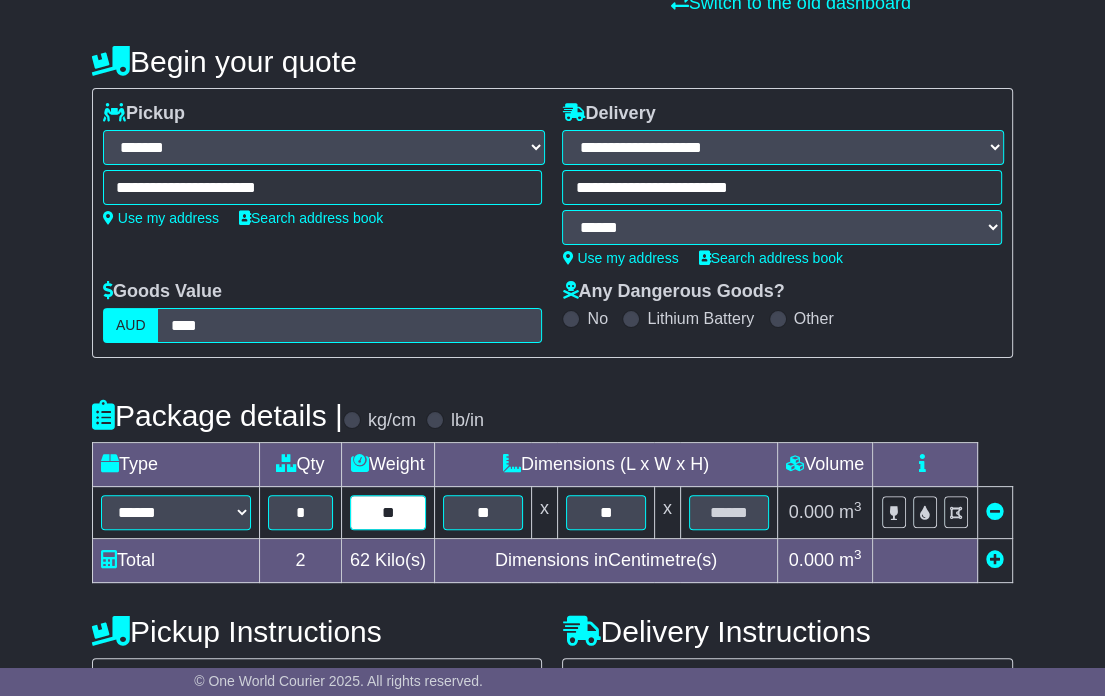 drag, startPoint x: 394, startPoint y: 512, endPoint x: 332, endPoint y: 519, distance: 62.39391 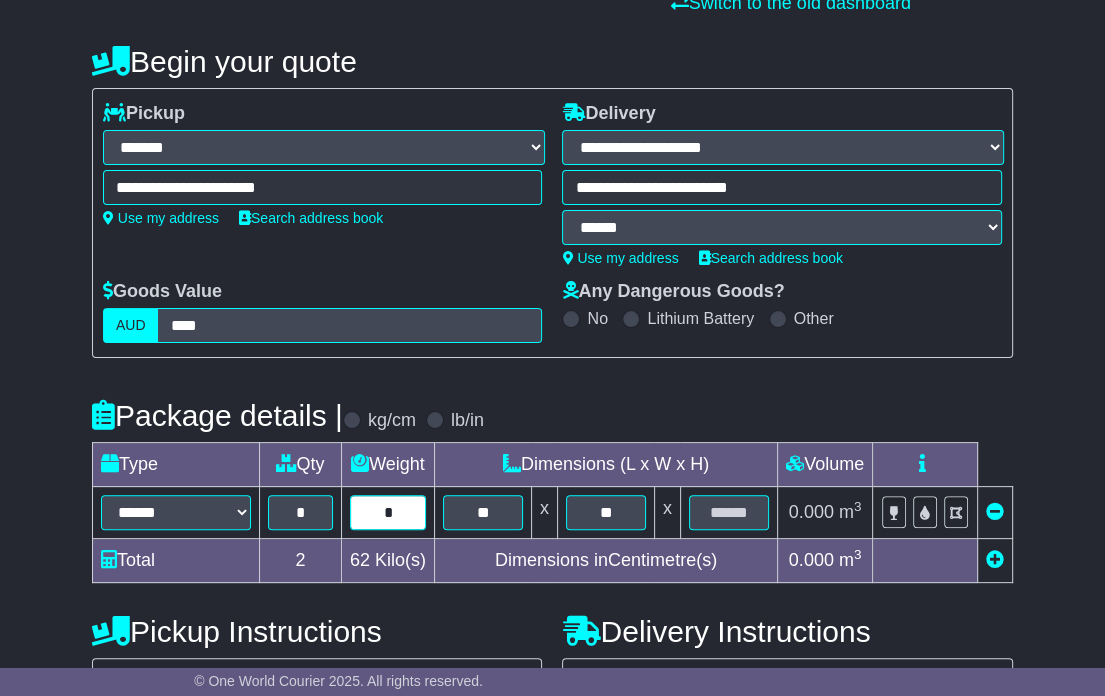 type on "*" 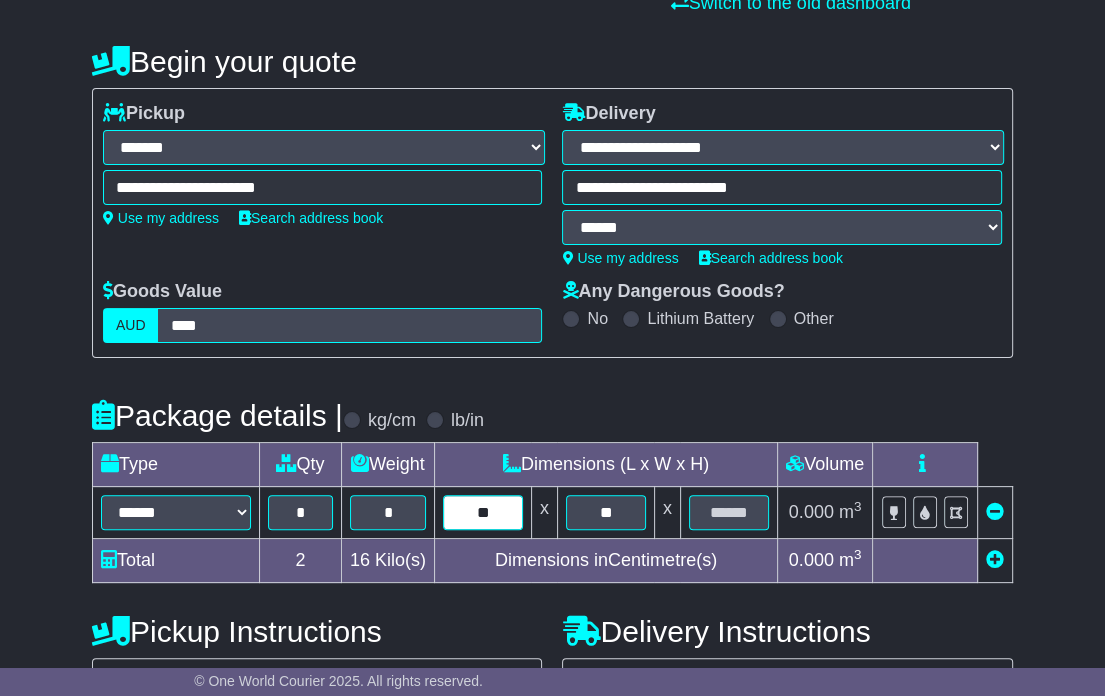 type on "**" 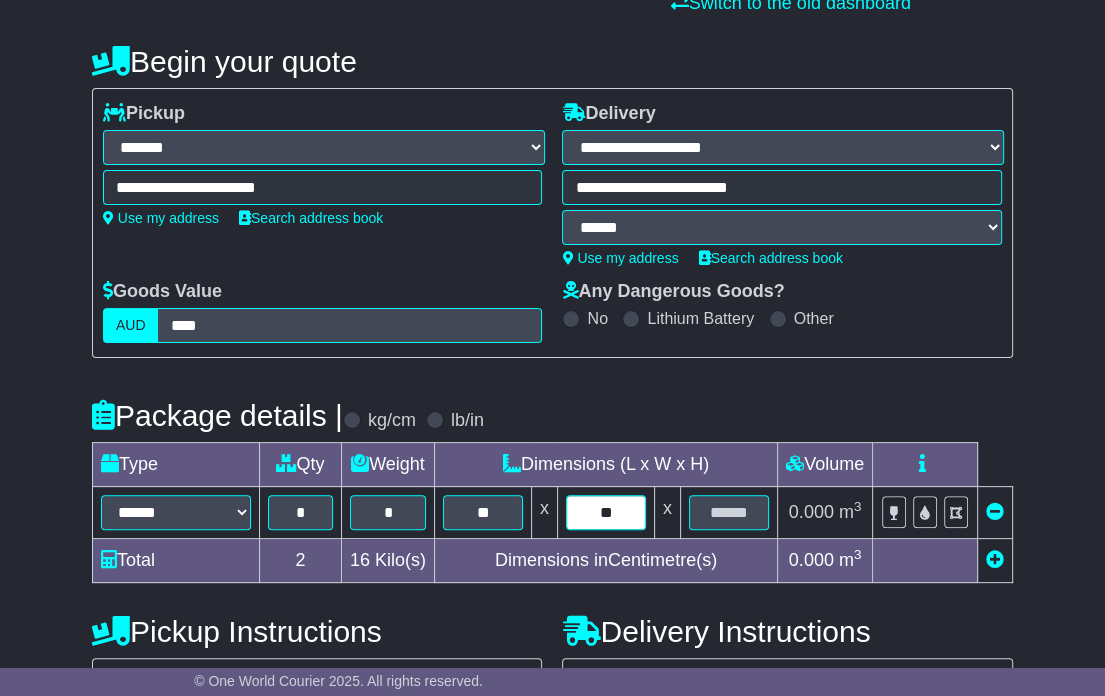 type on "*" 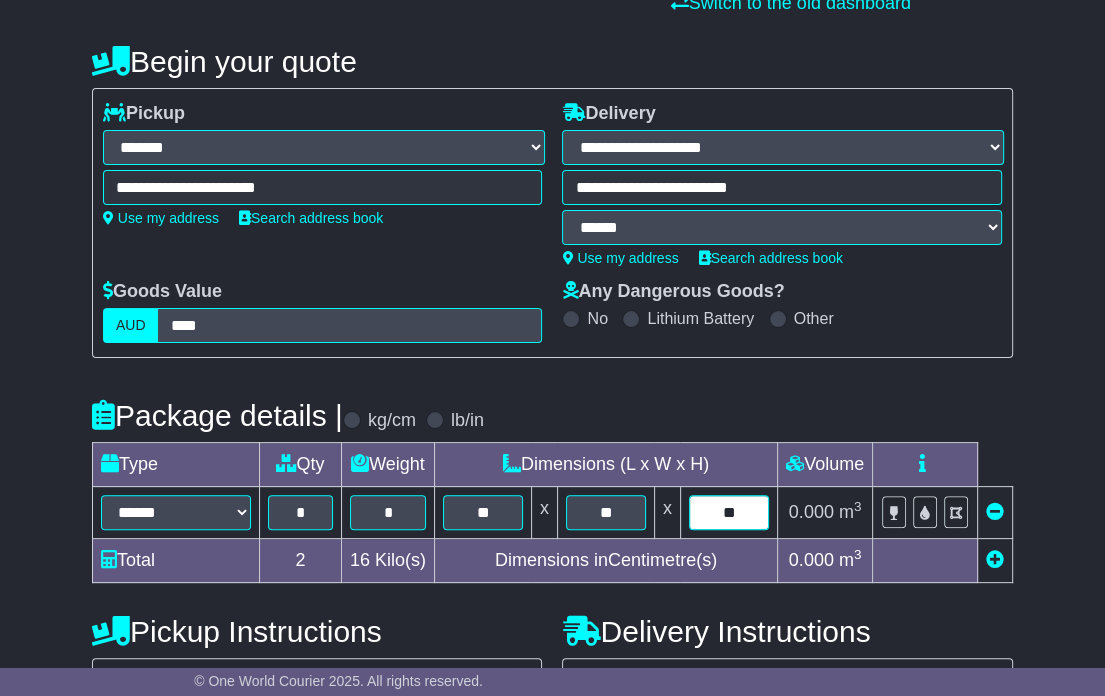 type on "**" 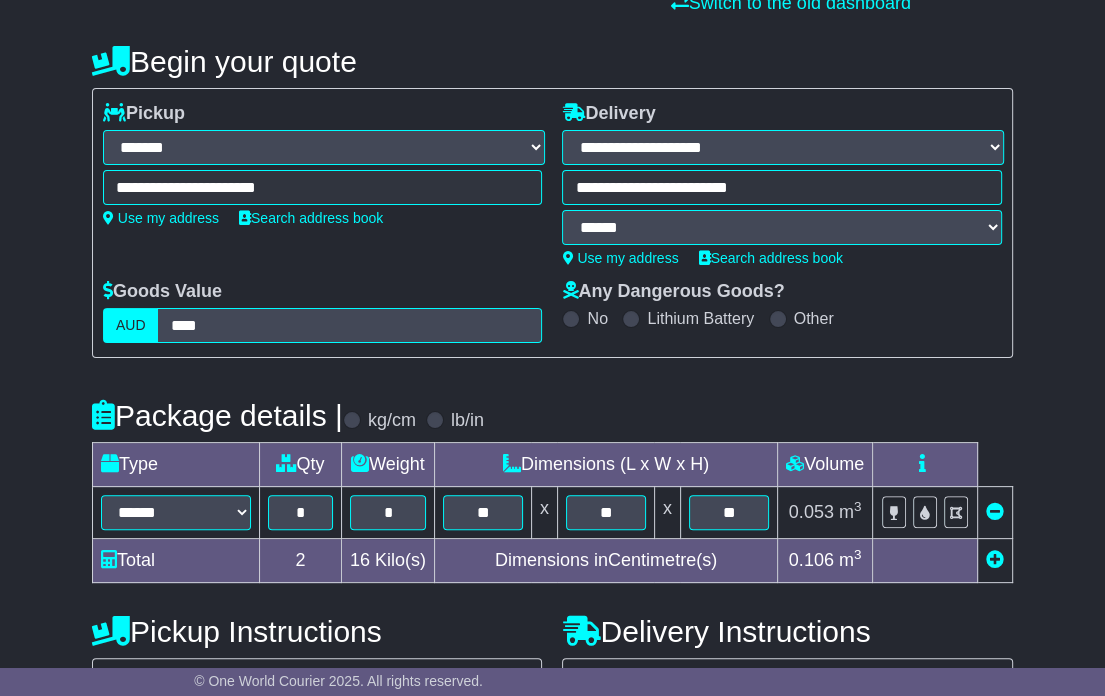 scroll, scrollTop: 472, scrollLeft: 0, axis: vertical 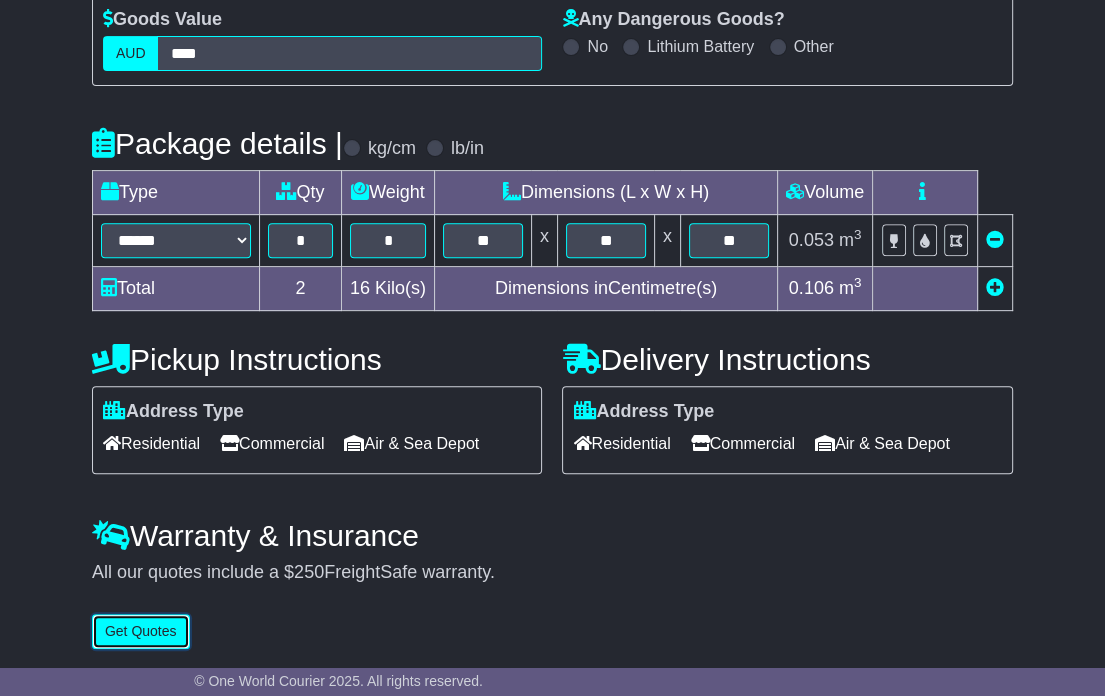 type 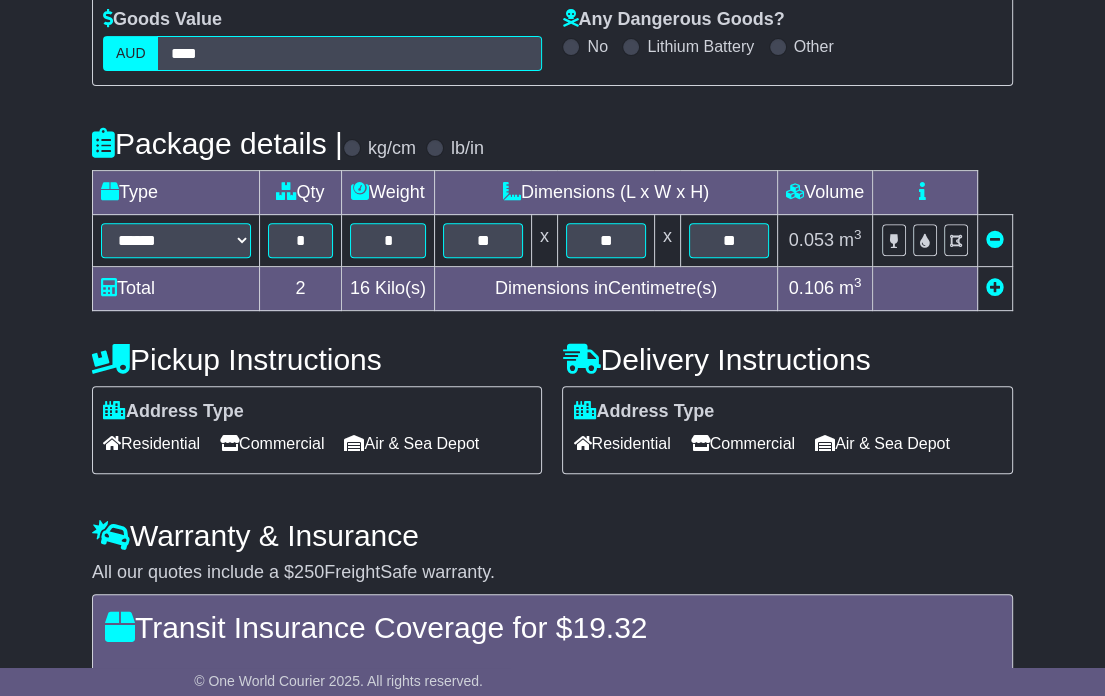 click at bounding box center (995, 287) 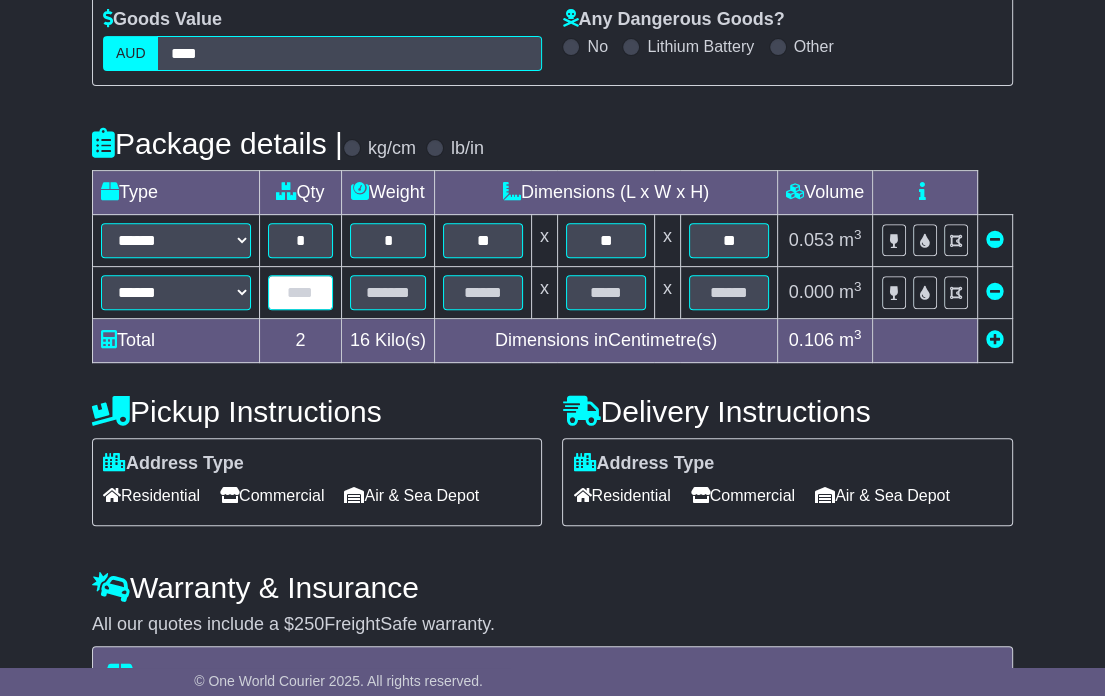 click at bounding box center (300, 292) 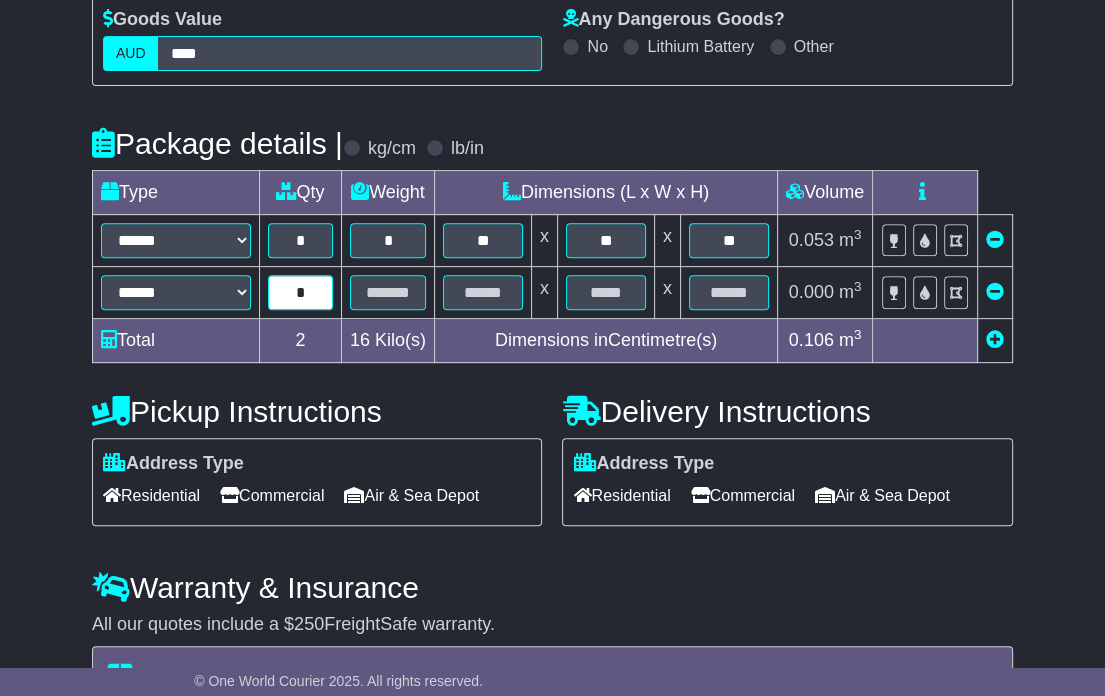 type on "*" 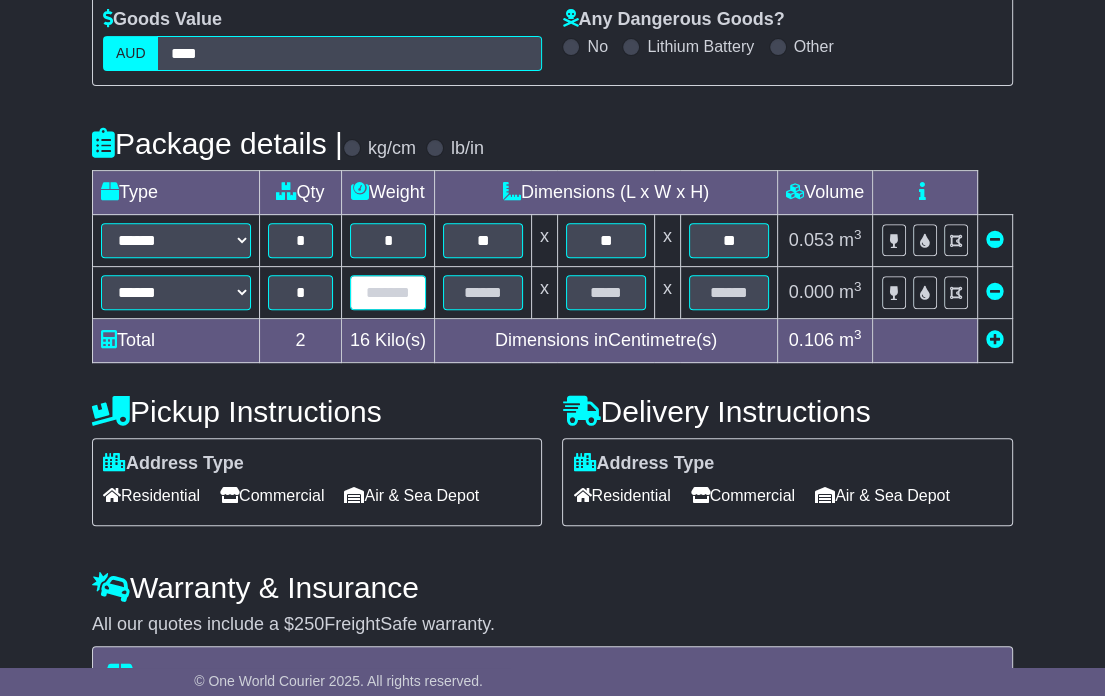 click at bounding box center (388, 292) 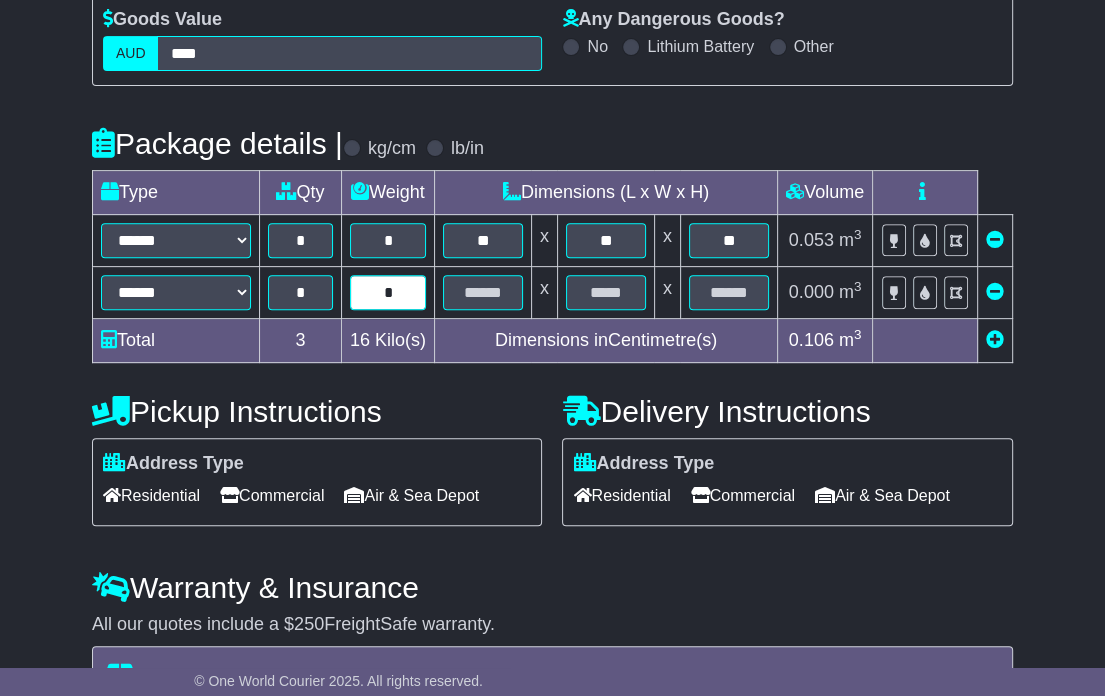 type on "*" 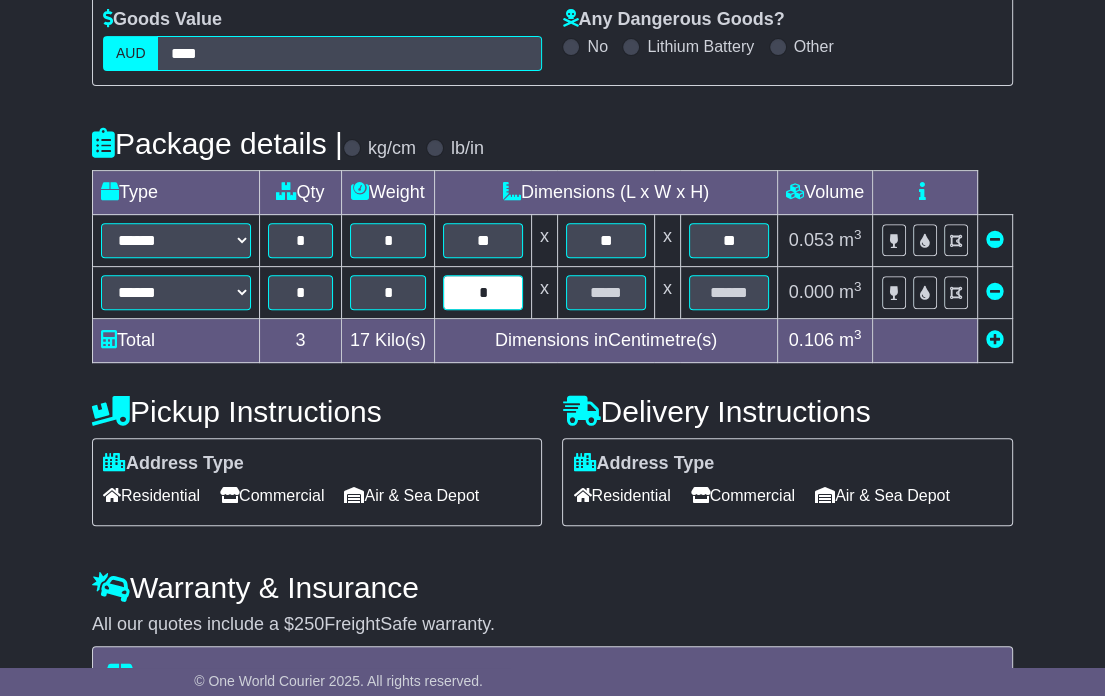 type on "*" 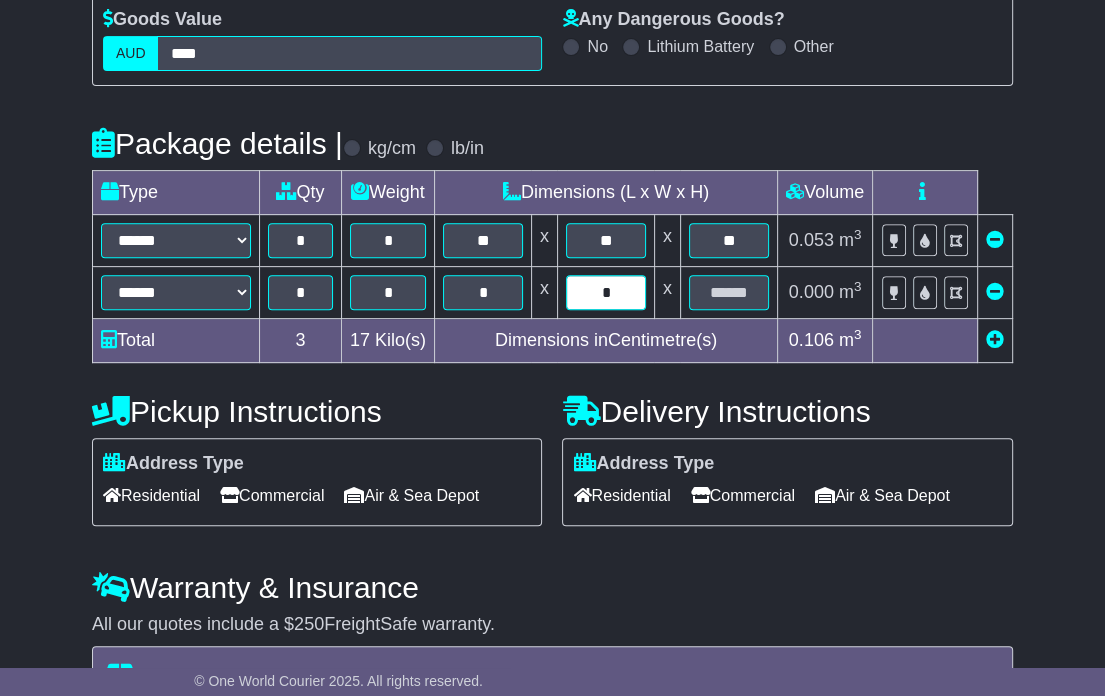 type on "*" 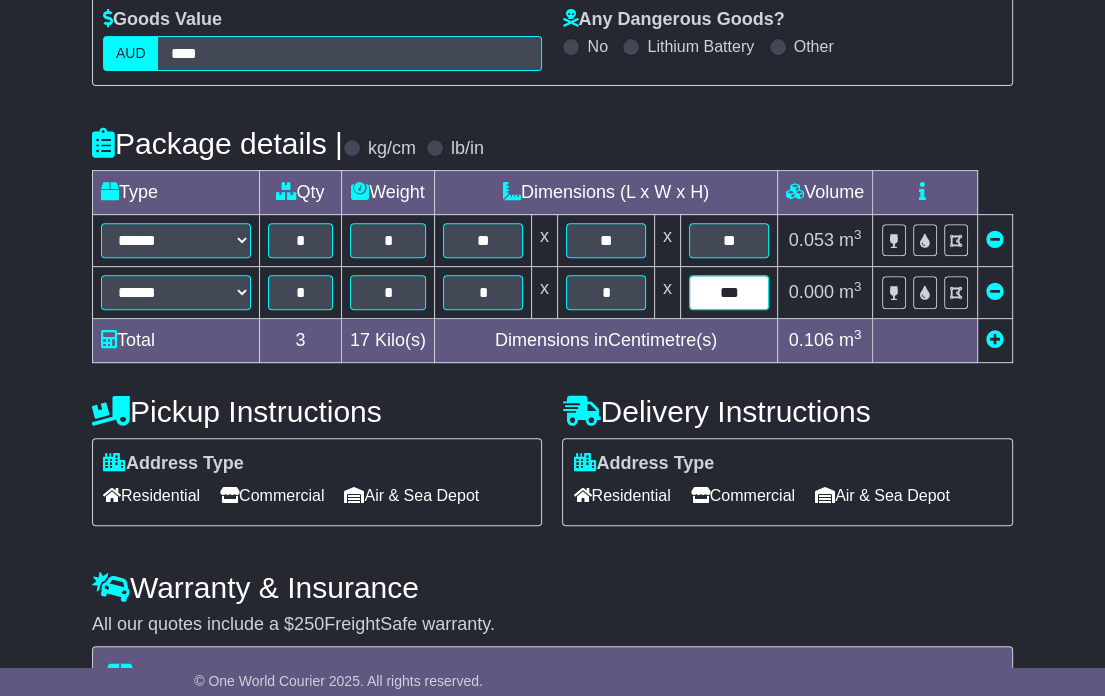 type on "***" 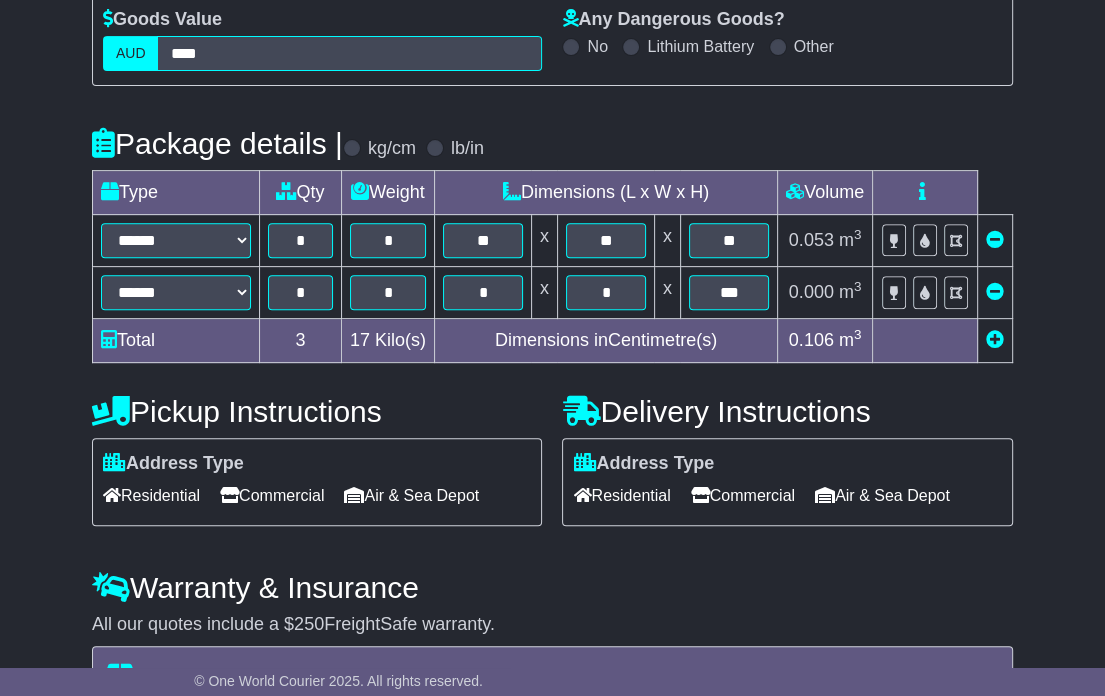click on "Commercial" at bounding box center (272, 495) 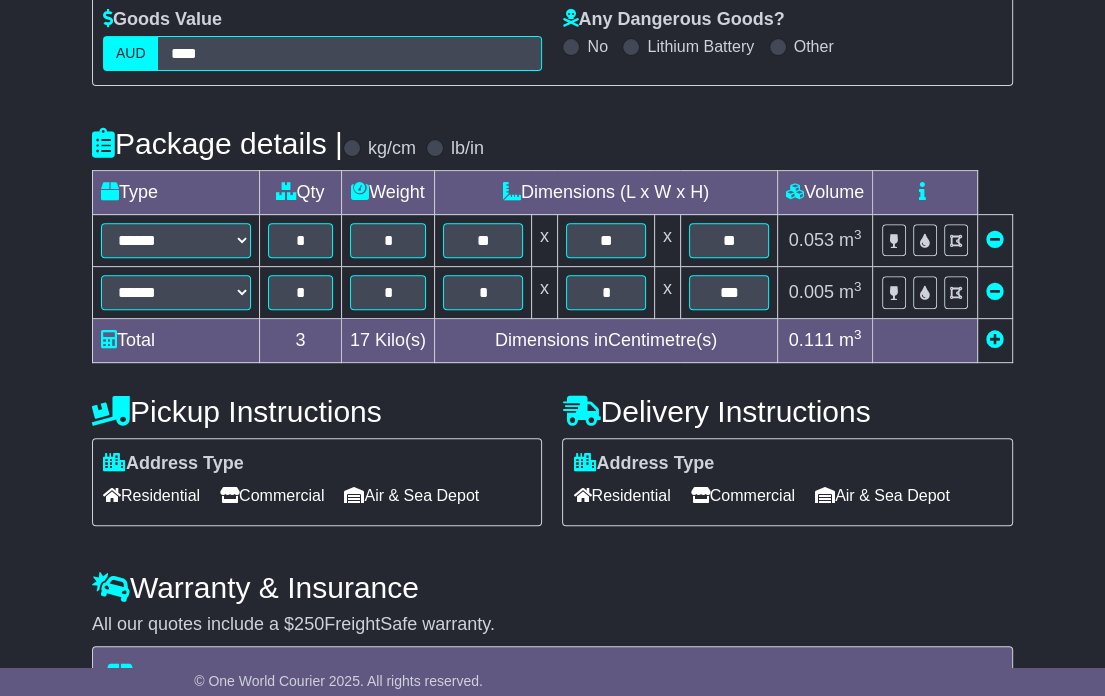 click on "Residential" at bounding box center (621, 495) 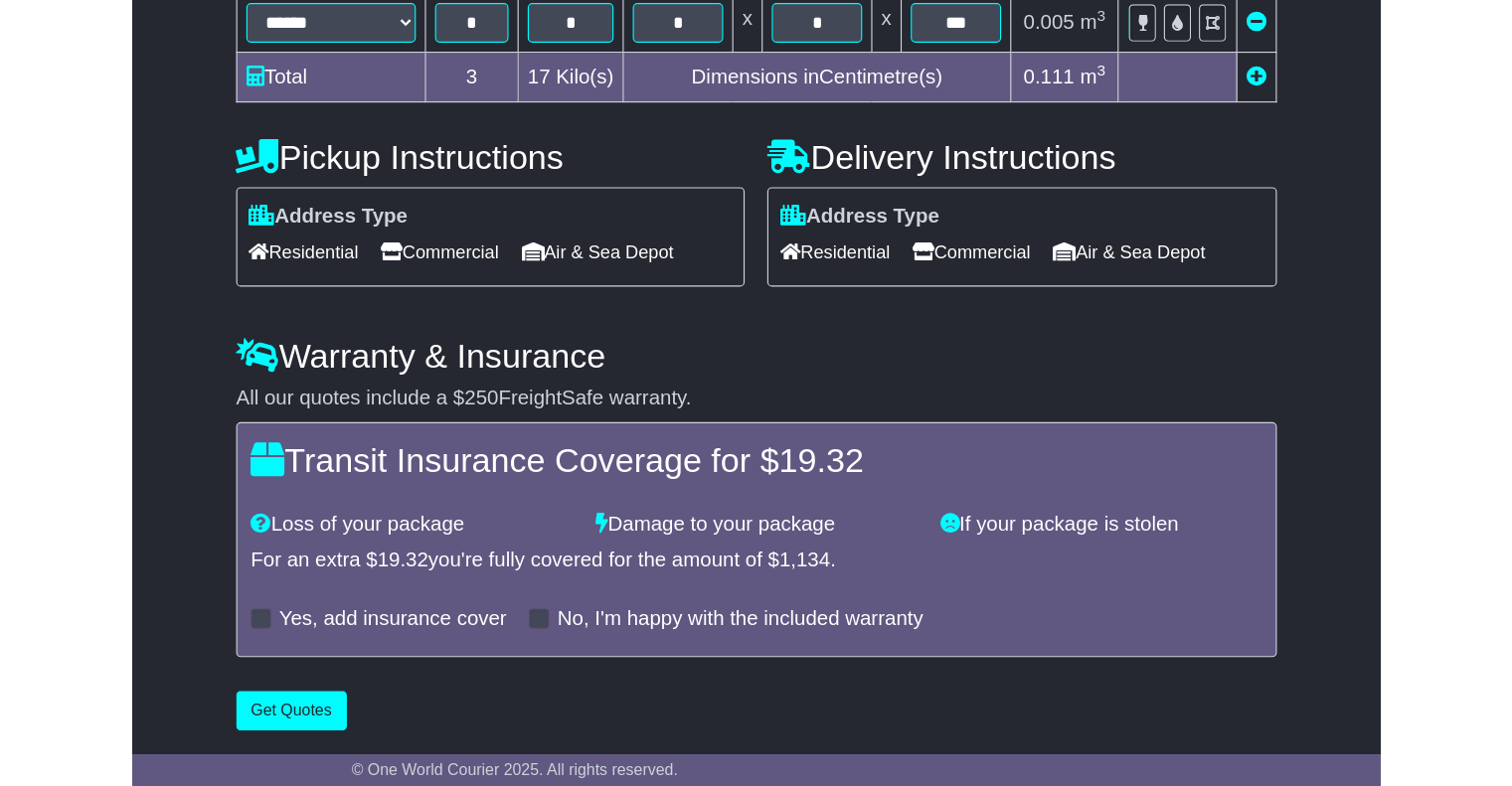 scroll, scrollTop: 611, scrollLeft: 0, axis: vertical 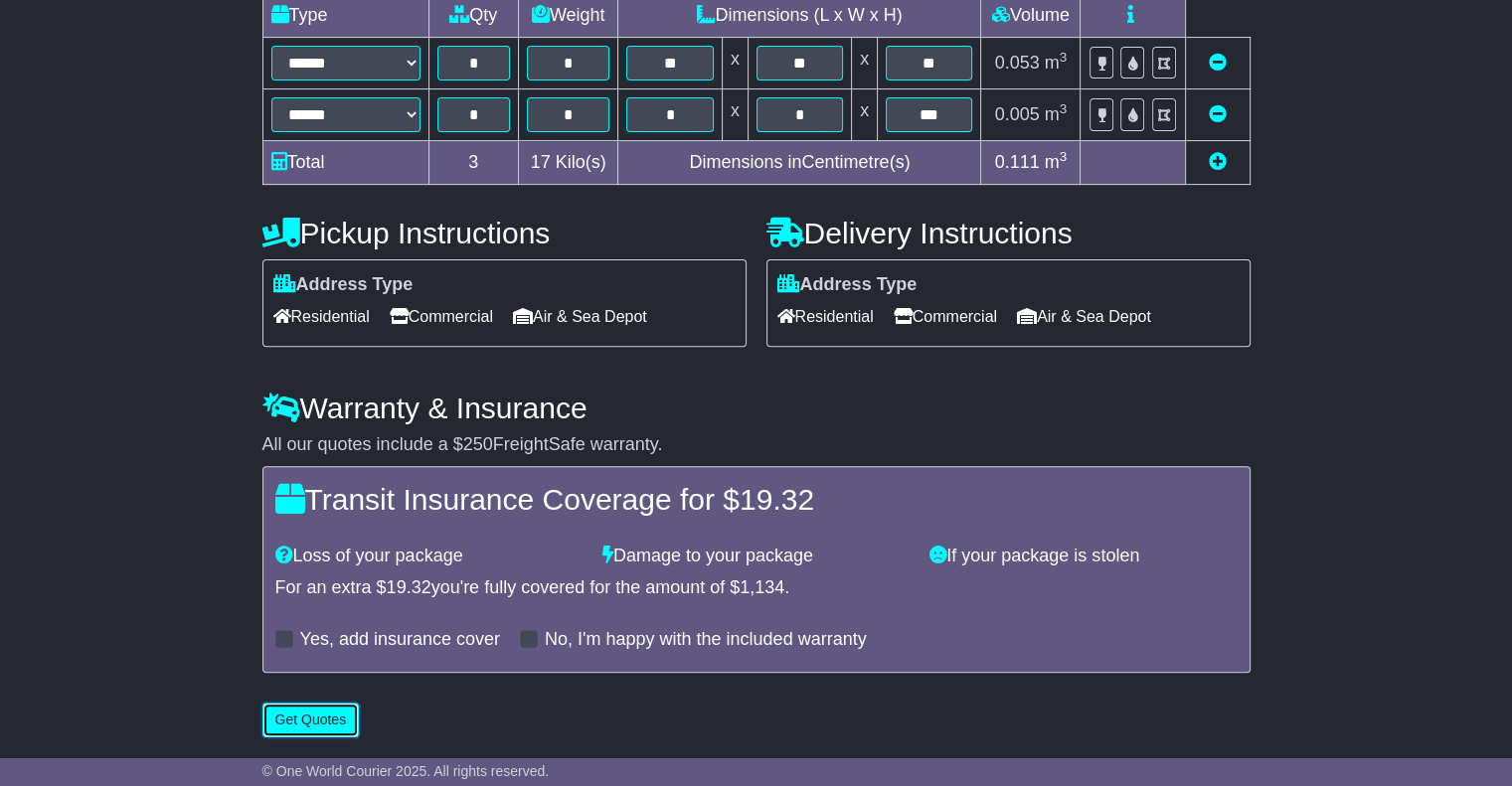 click on "Get Quotes" at bounding box center [311, 719] 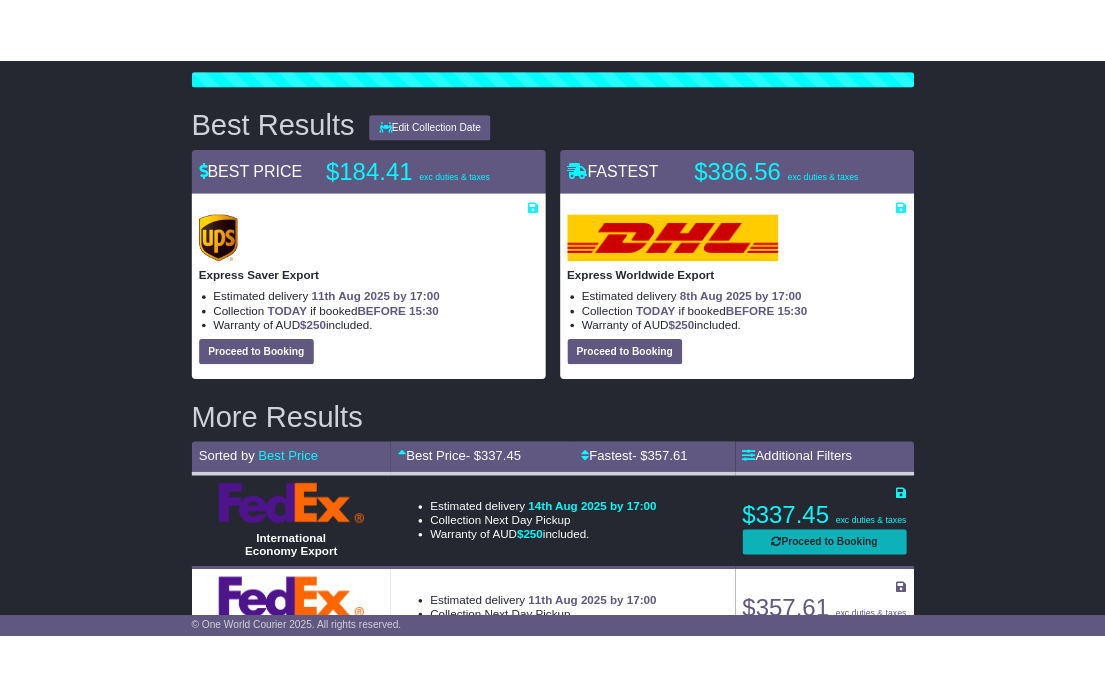 scroll, scrollTop: 231, scrollLeft: 0, axis: vertical 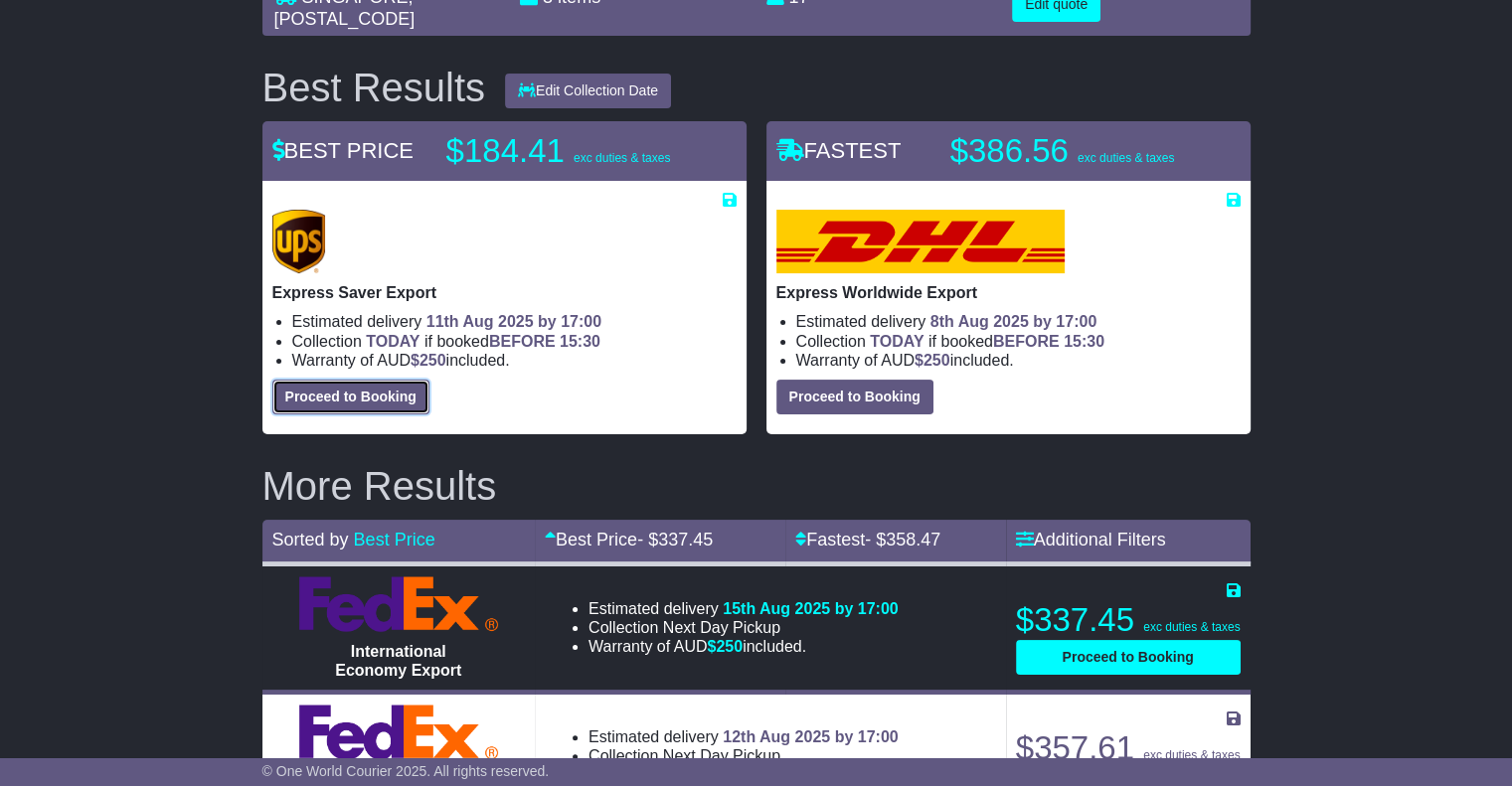 click on "Proceed to Booking" at bounding box center (351, 396) 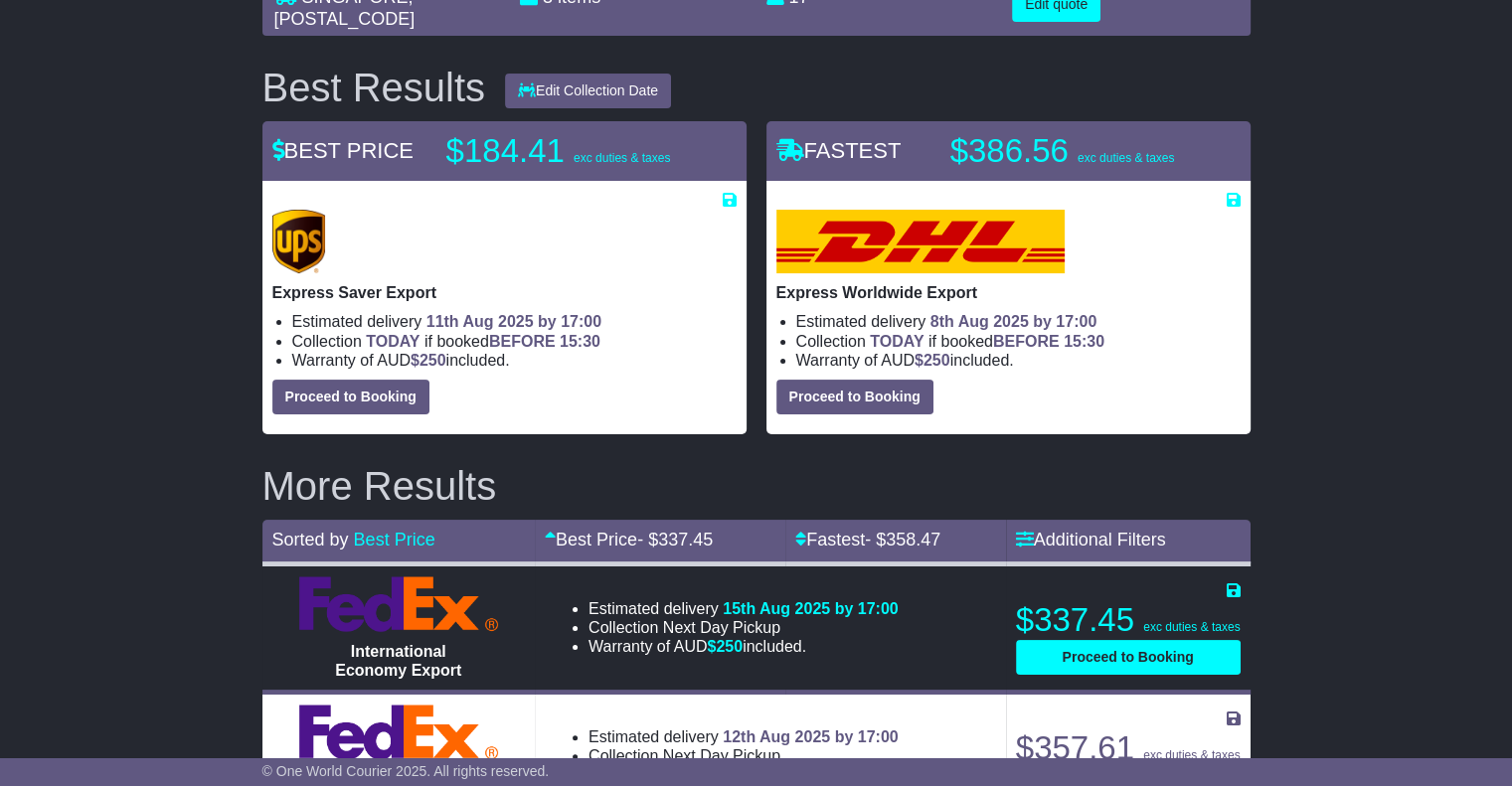 select on "**********" 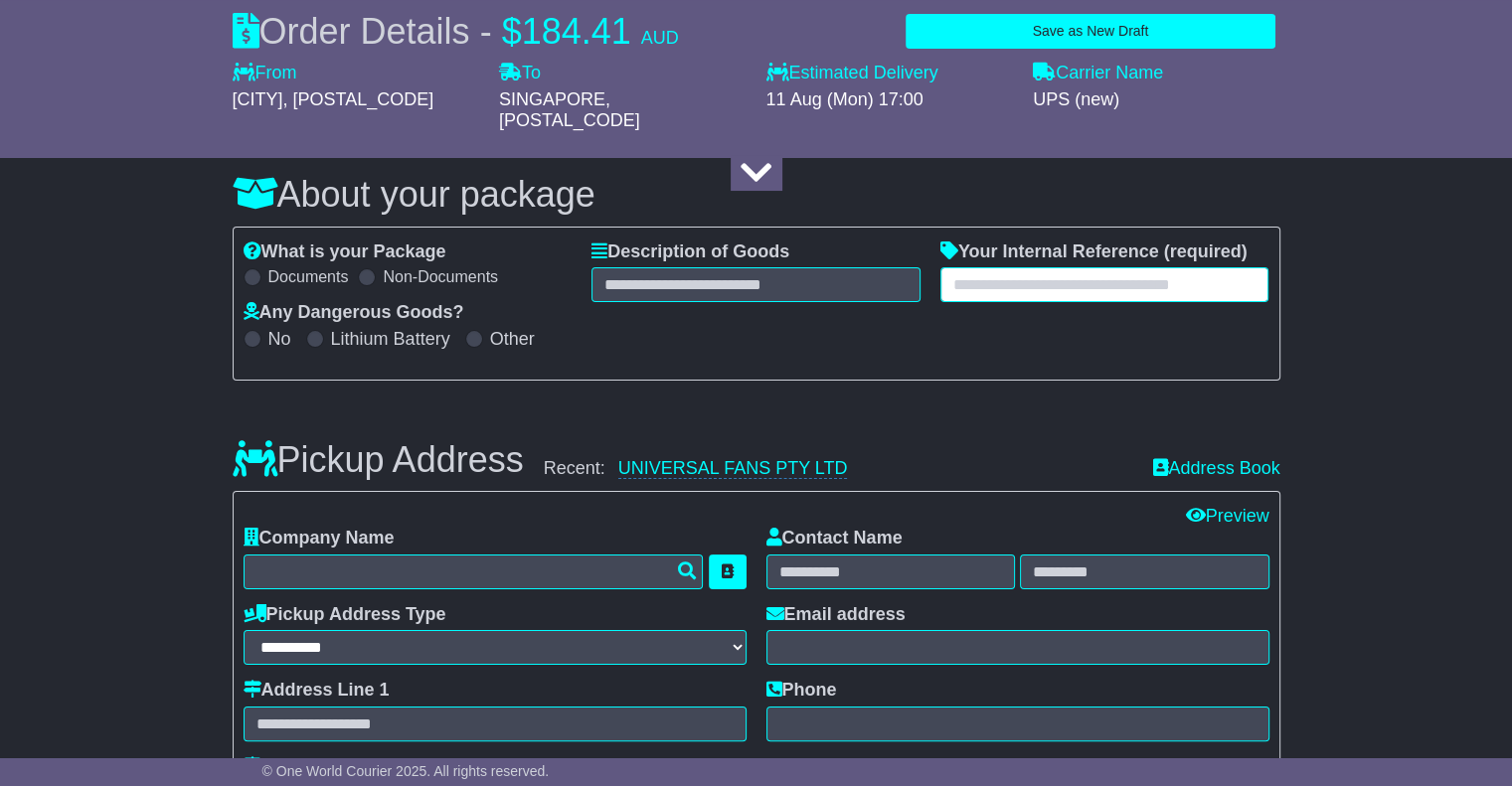 click at bounding box center (1104, 284) 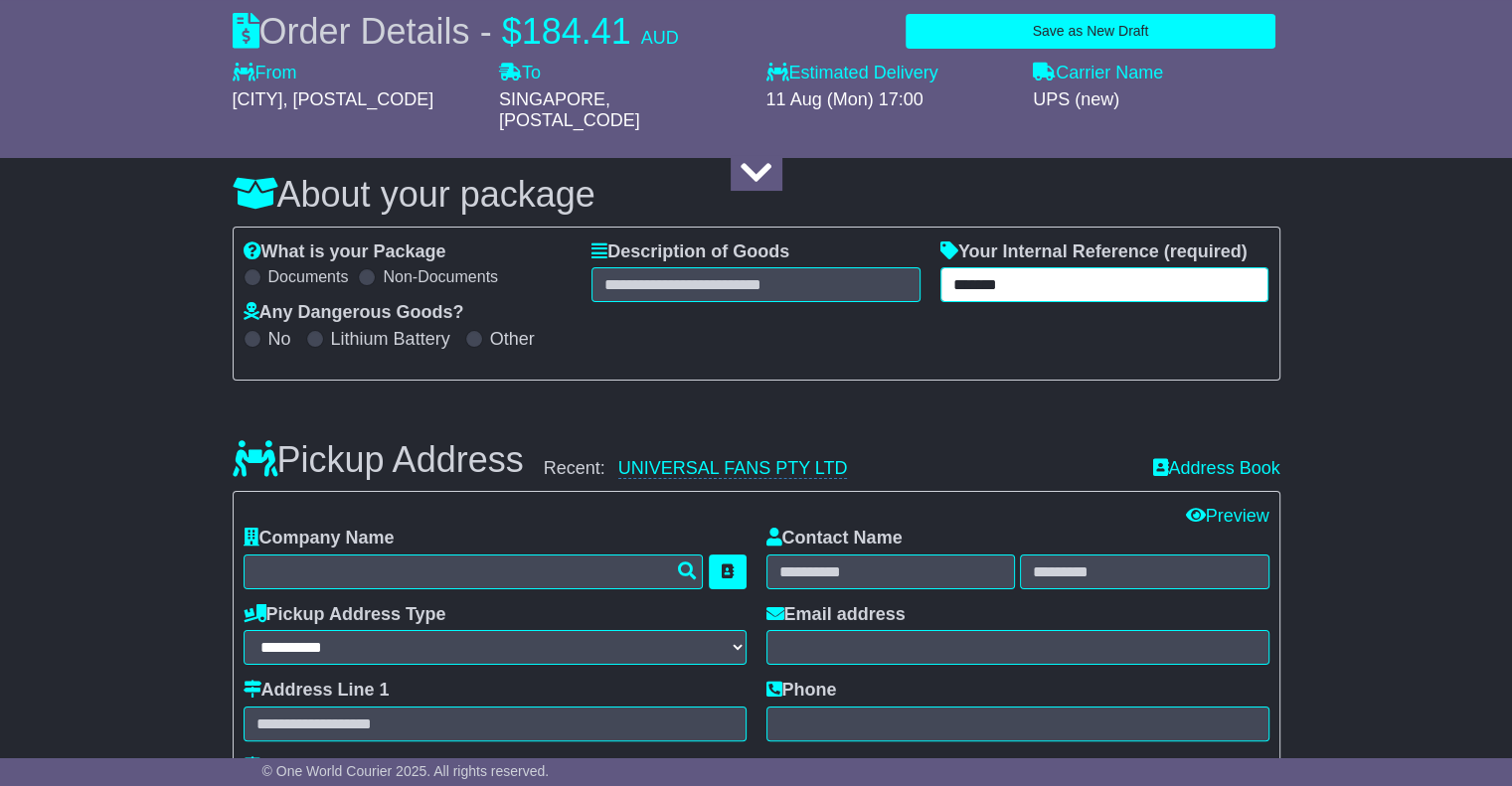 type on "*******" 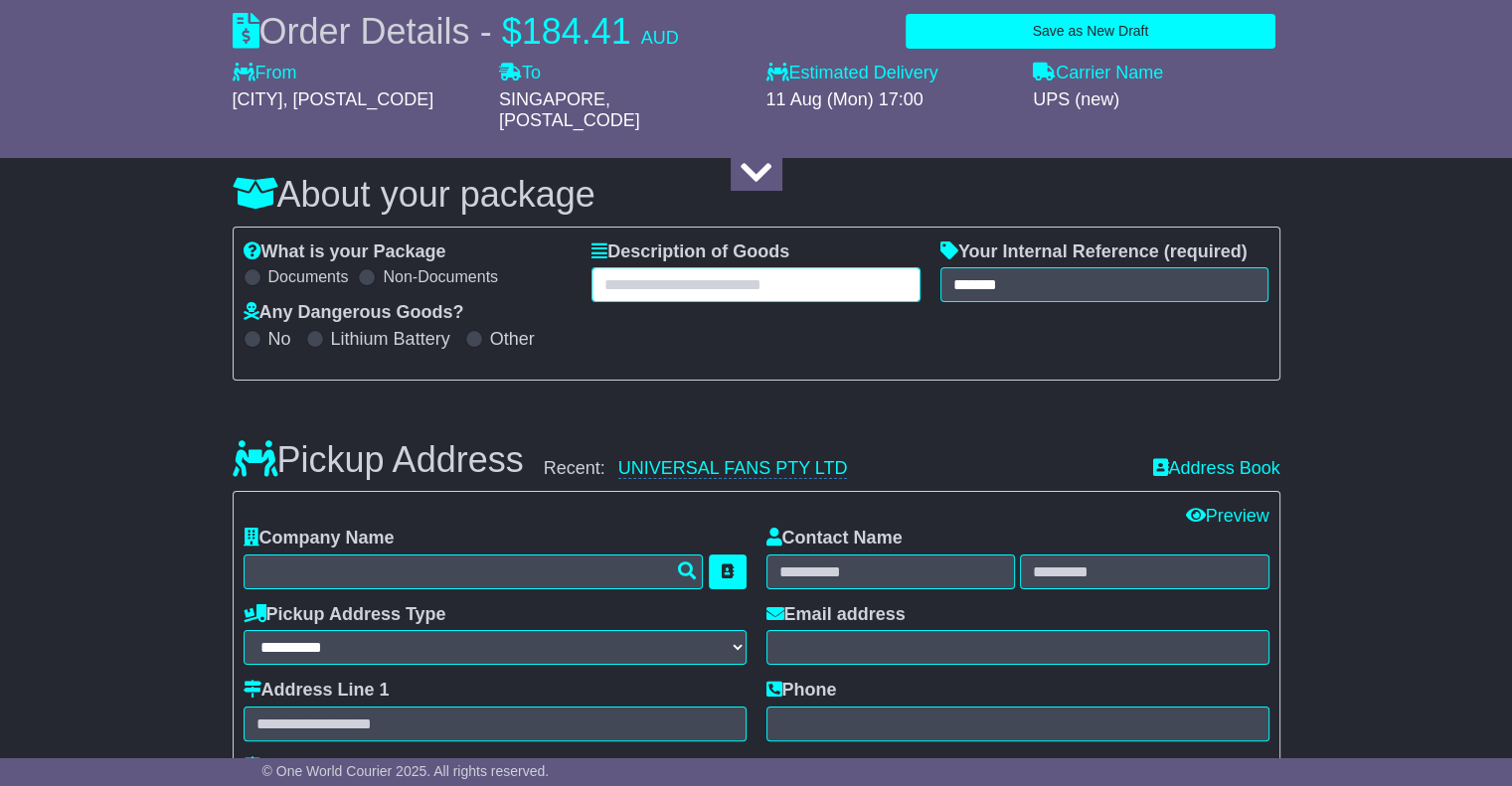click at bounding box center (756, 284) 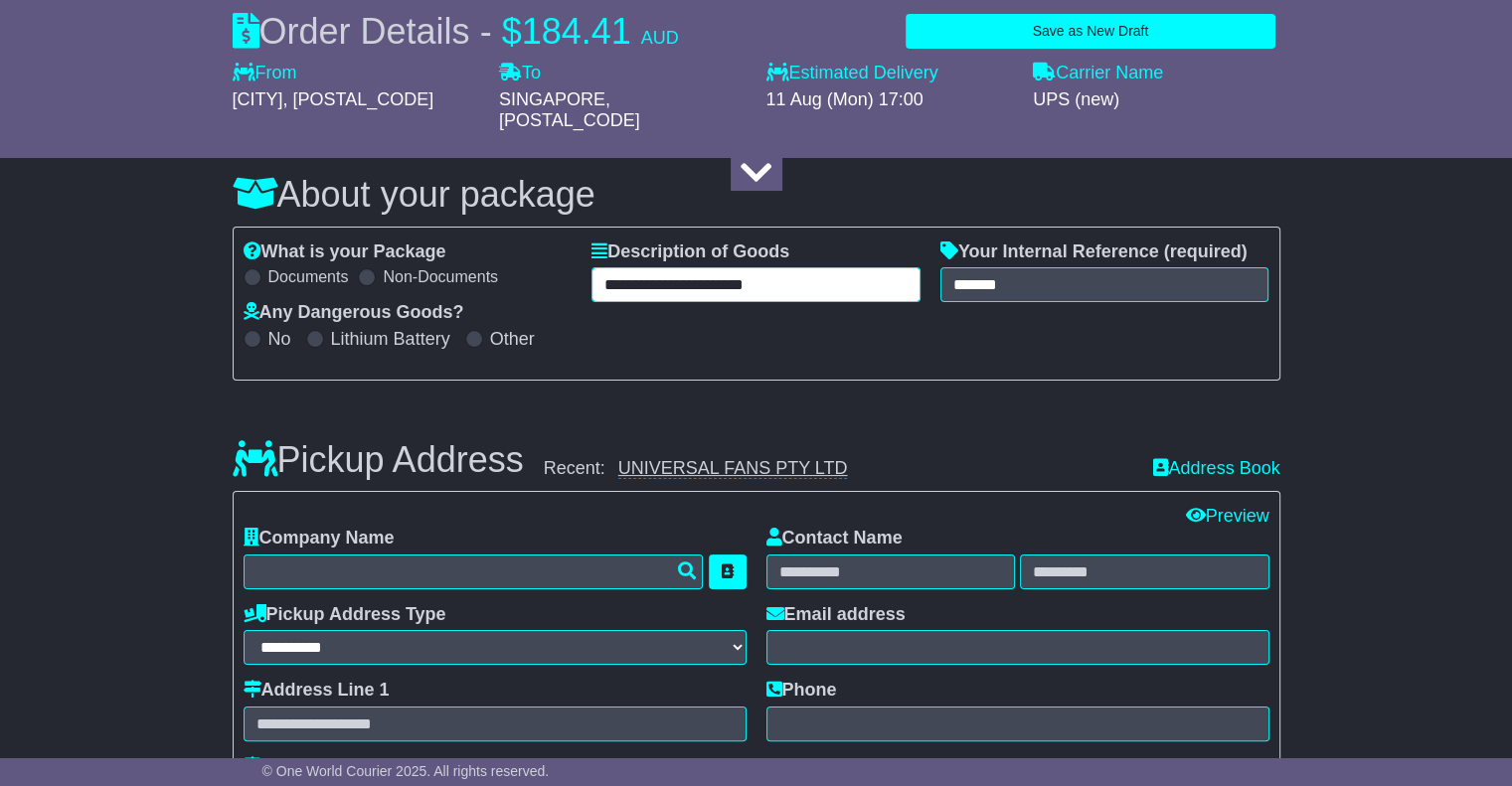 type on "**********" 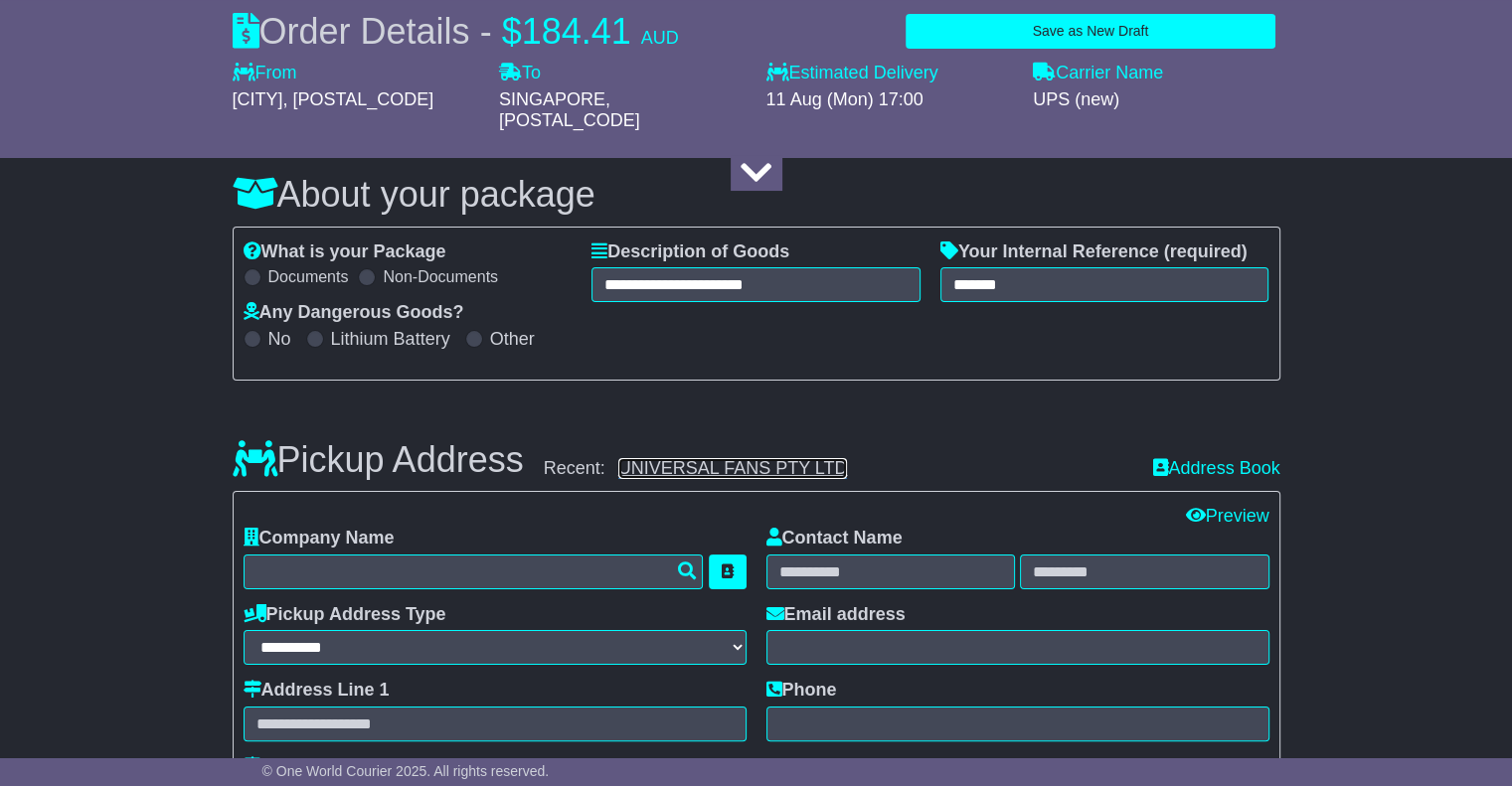 click on "UNIVERSAL FANS PTY LTD" at bounding box center (733, 468) 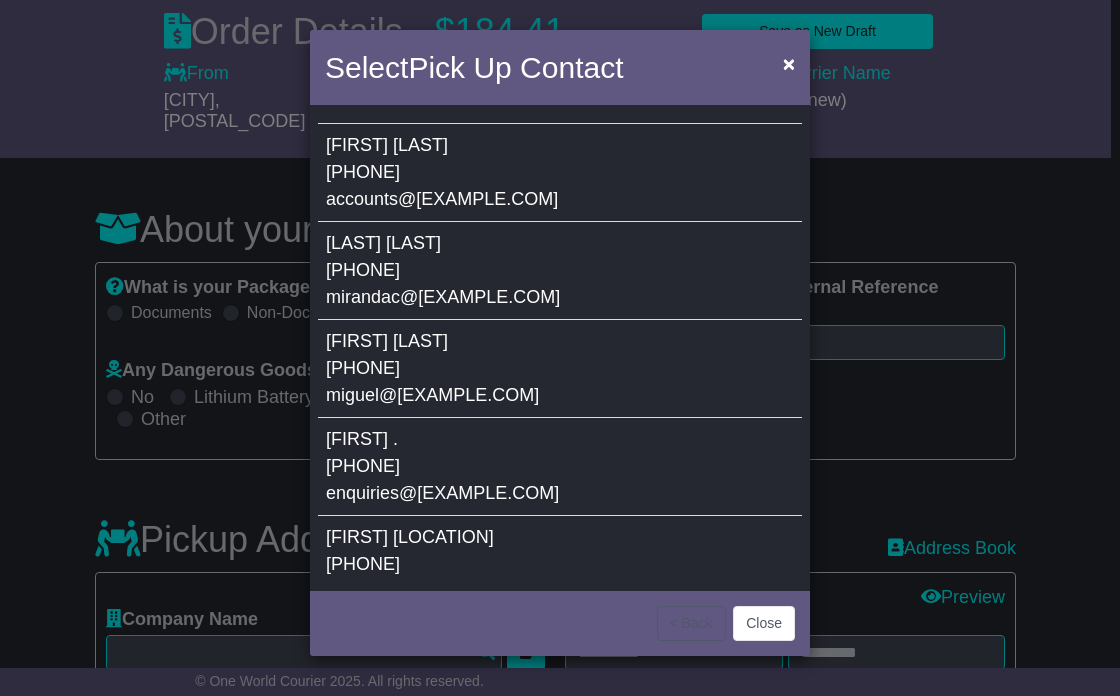 click on "MIRANDA   COLLISHAW
61 3 9095 6937
mirandac@universalfans.com.au" at bounding box center [560, 271] 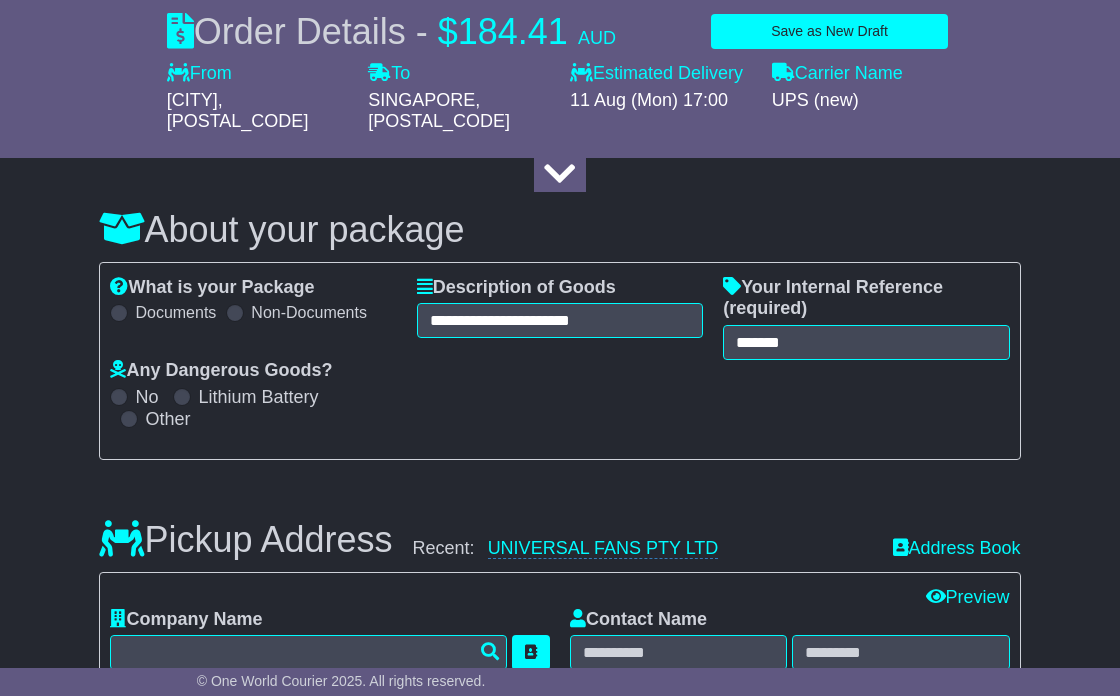 type on "**********" 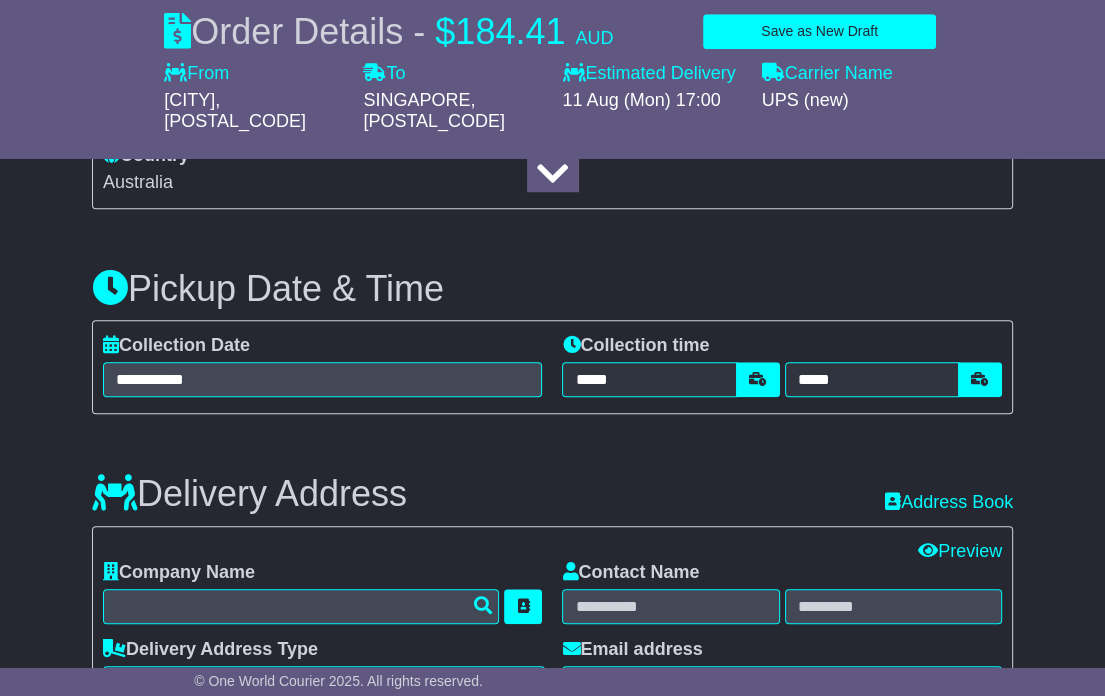 scroll, scrollTop: 1231, scrollLeft: 0, axis: vertical 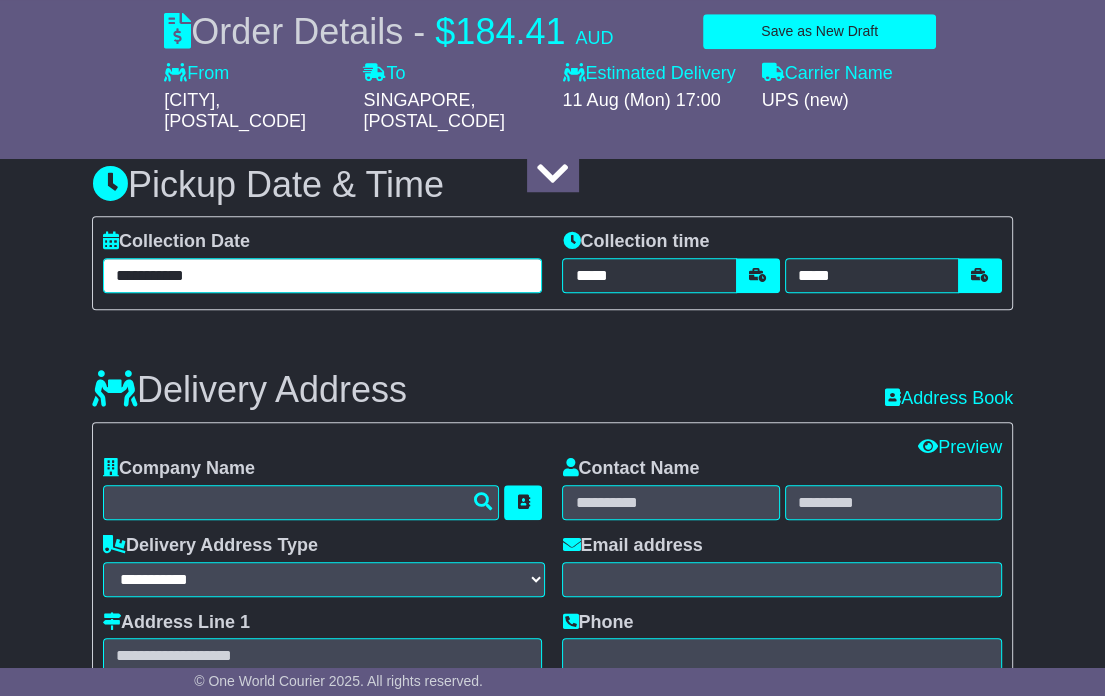 click on "**********" at bounding box center (323, 275) 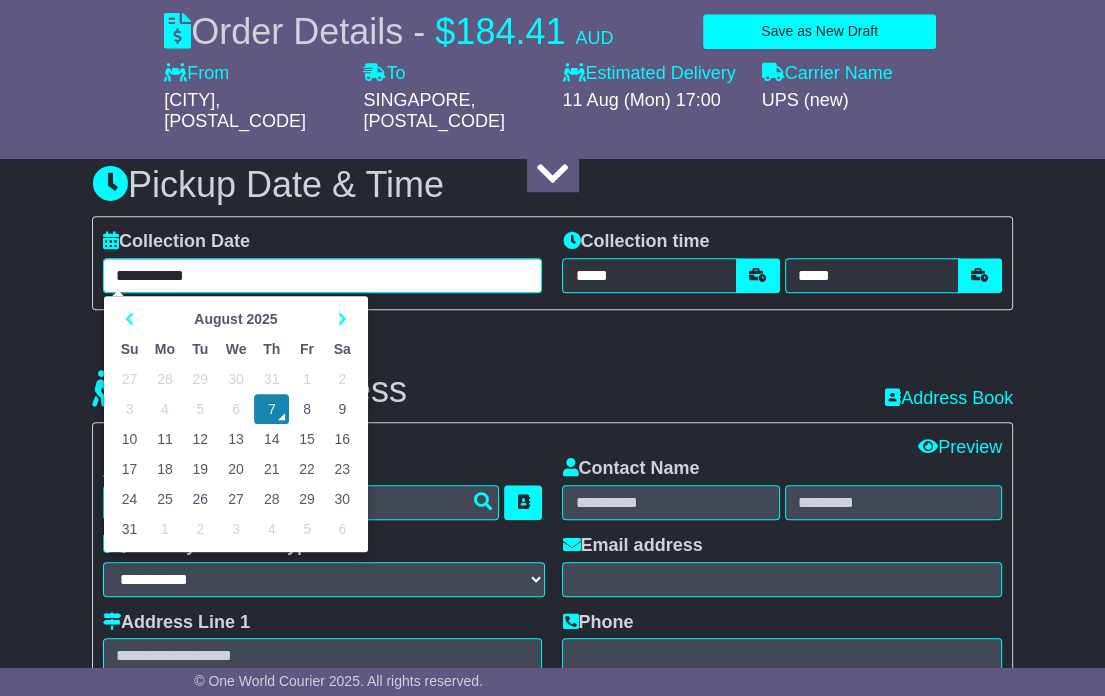 click on "8" at bounding box center [306, 409] 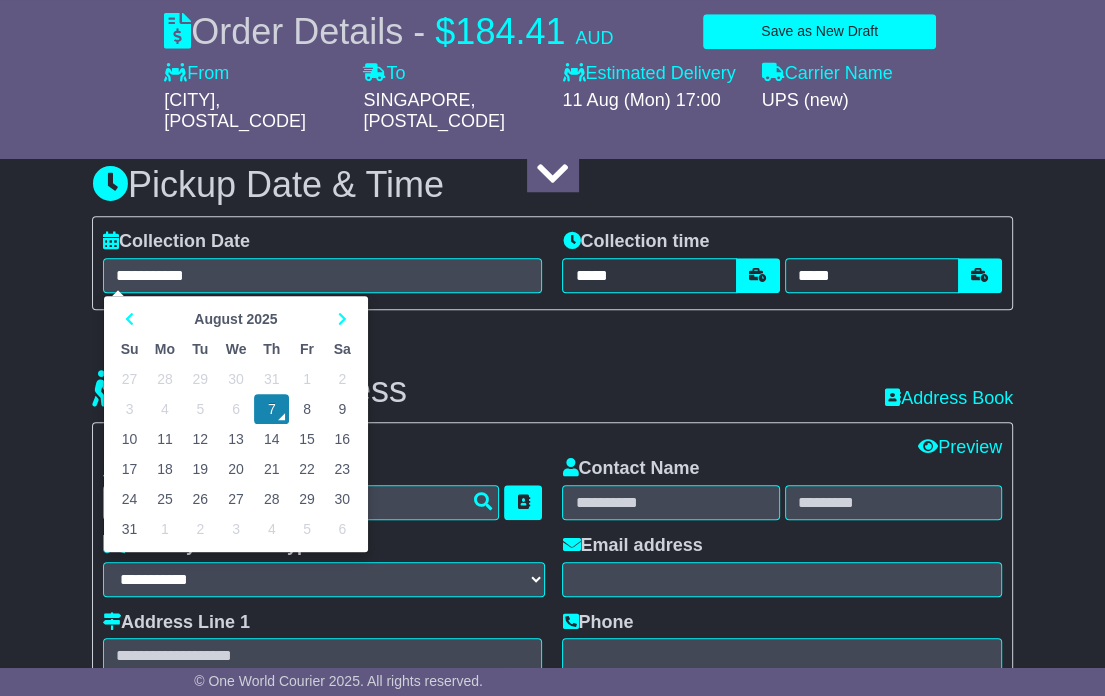 type on "**********" 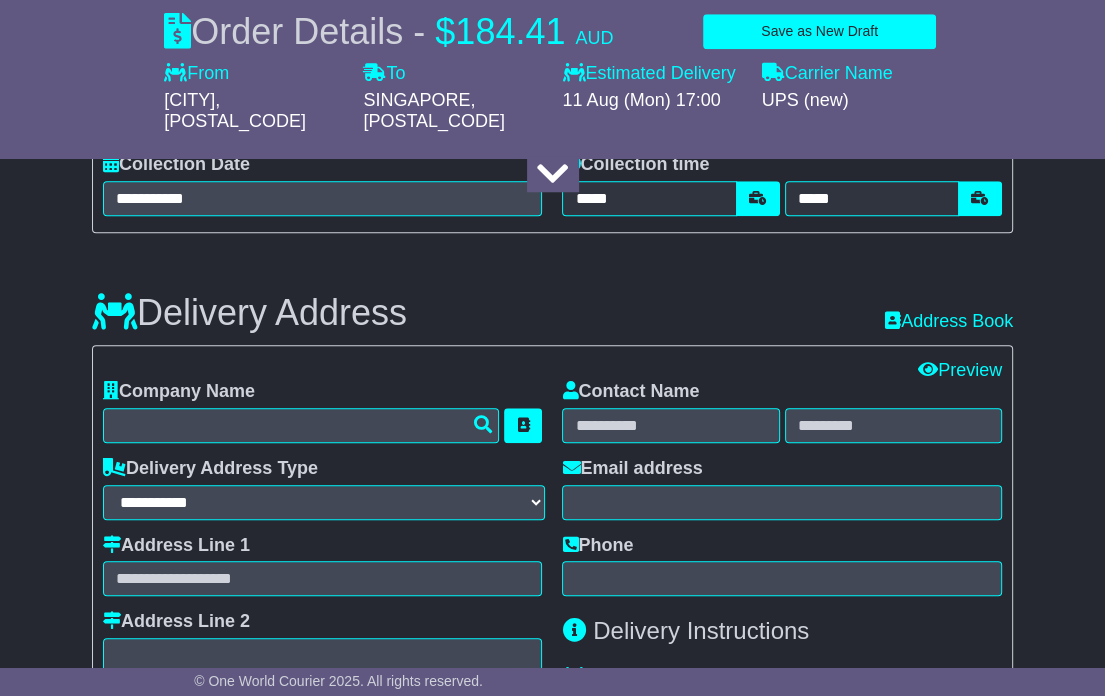 scroll, scrollTop: 1331, scrollLeft: 0, axis: vertical 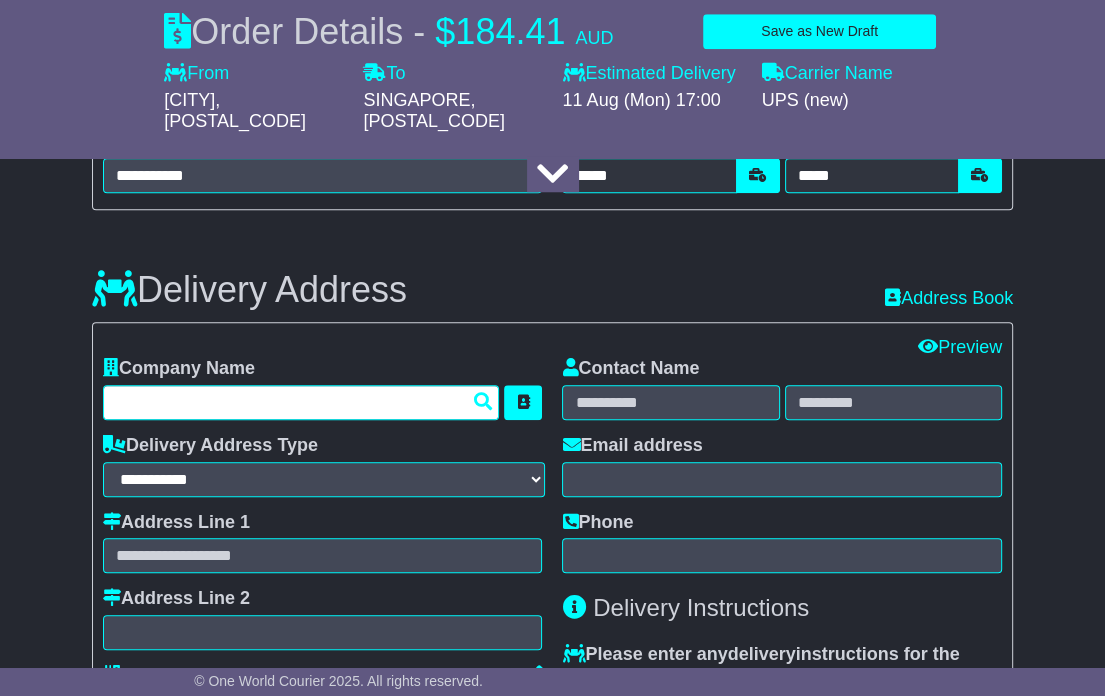 click at bounding box center (301, 402) 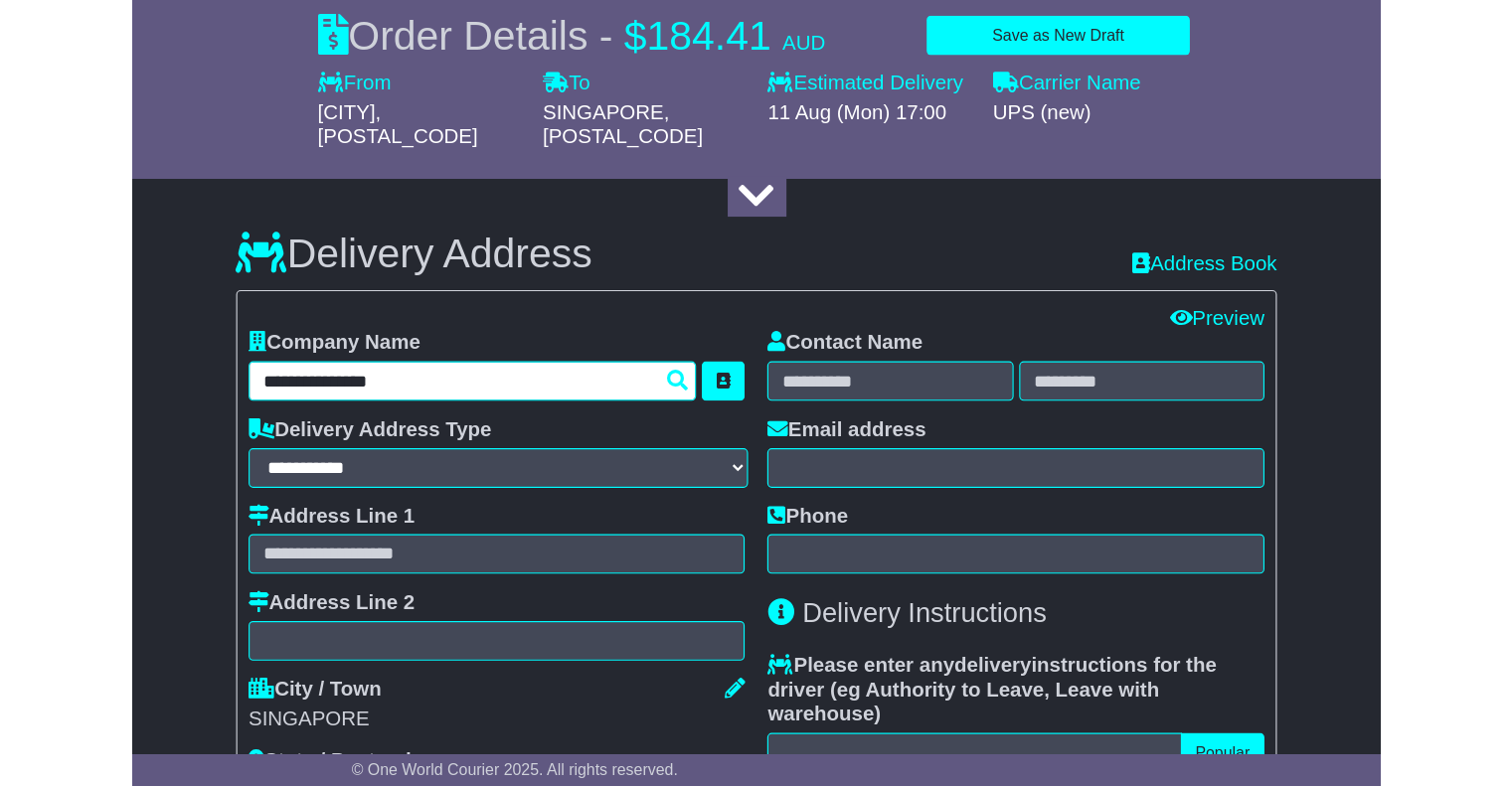 scroll, scrollTop: 1422, scrollLeft: 0, axis: vertical 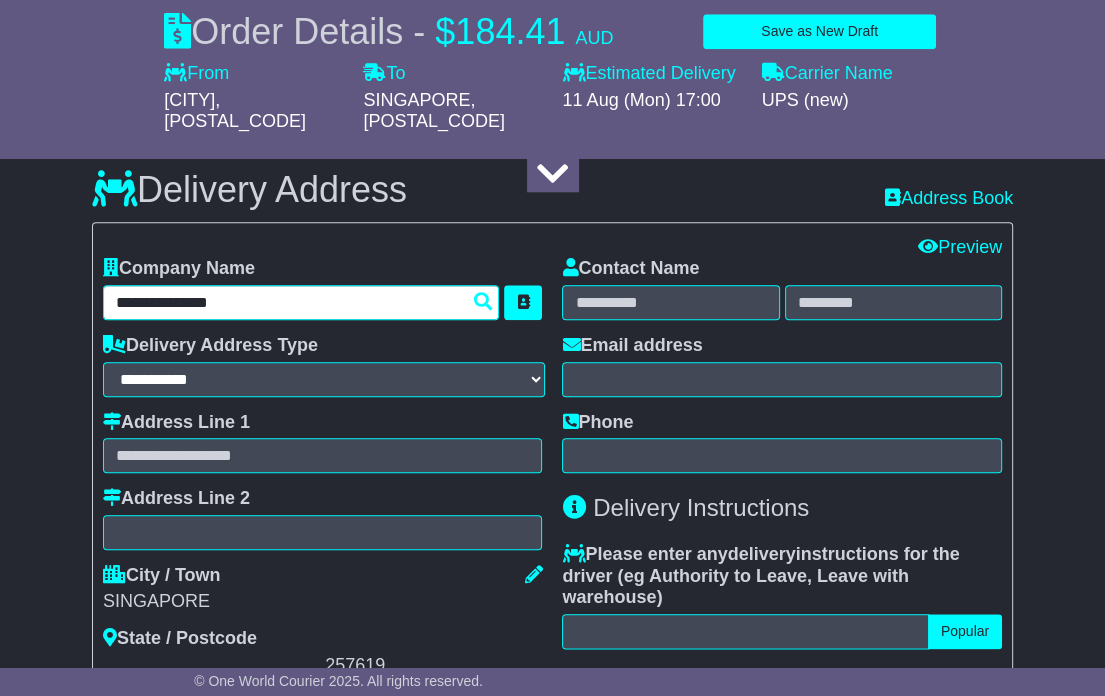 type on "**********" 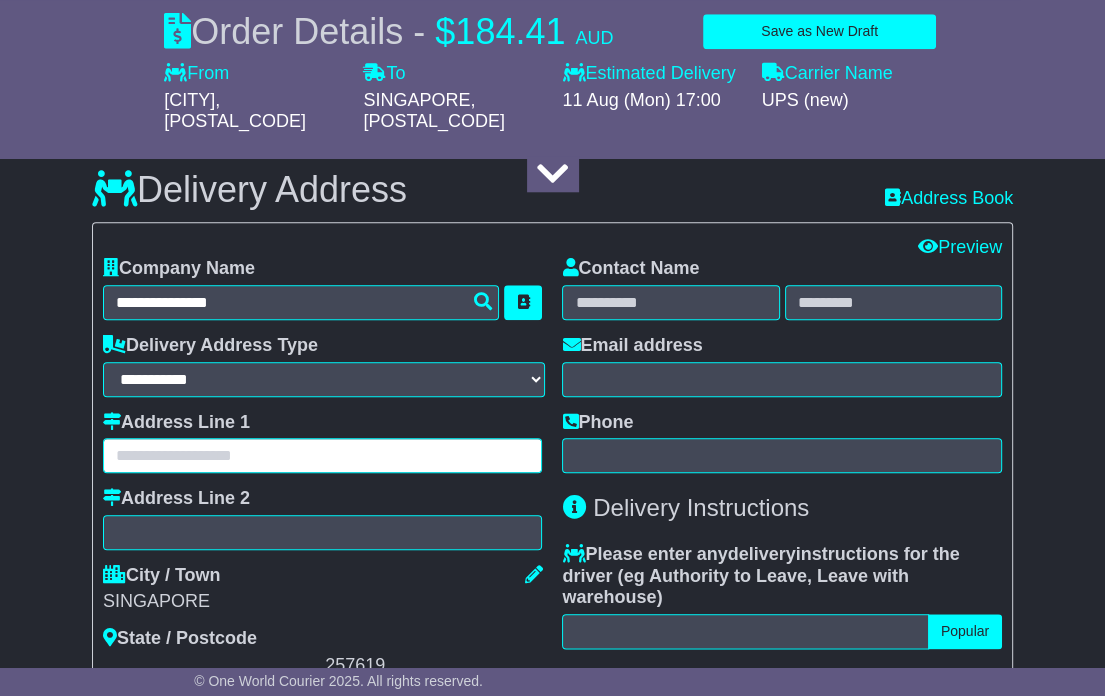 click at bounding box center (323, 455) 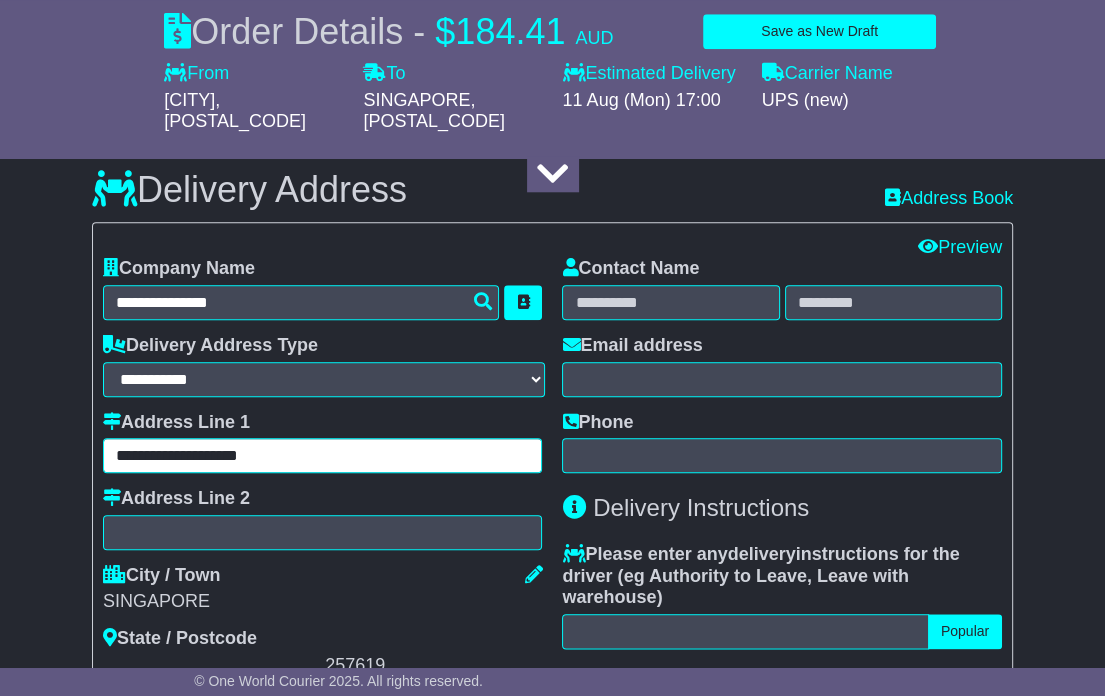 type on "**********" 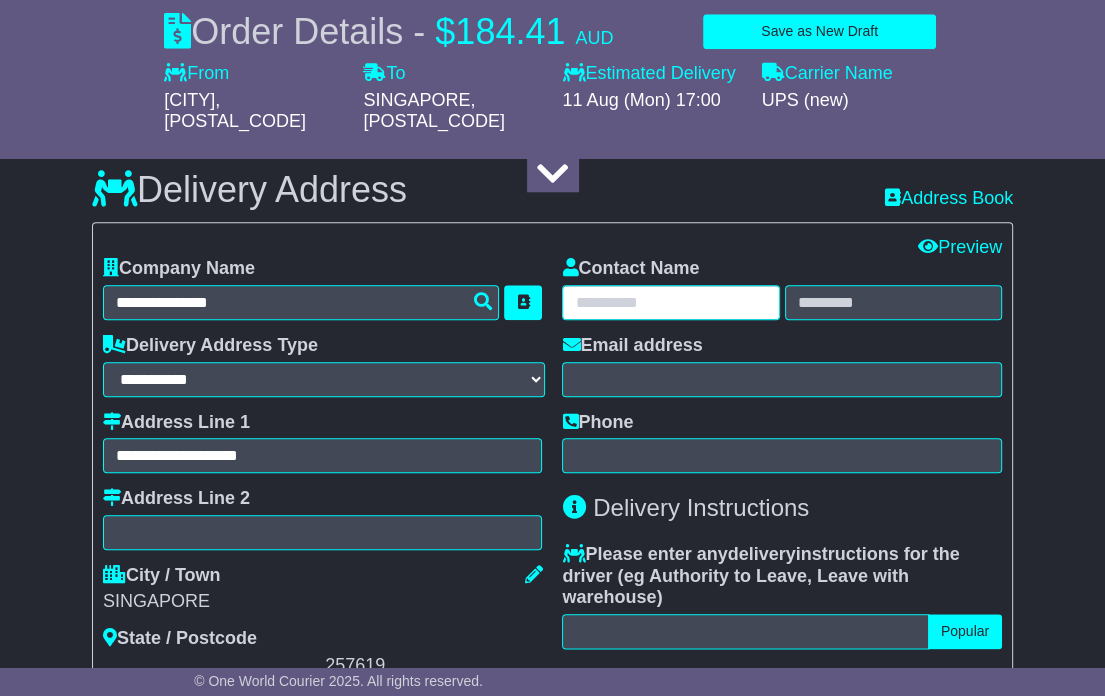 click at bounding box center [670, 302] 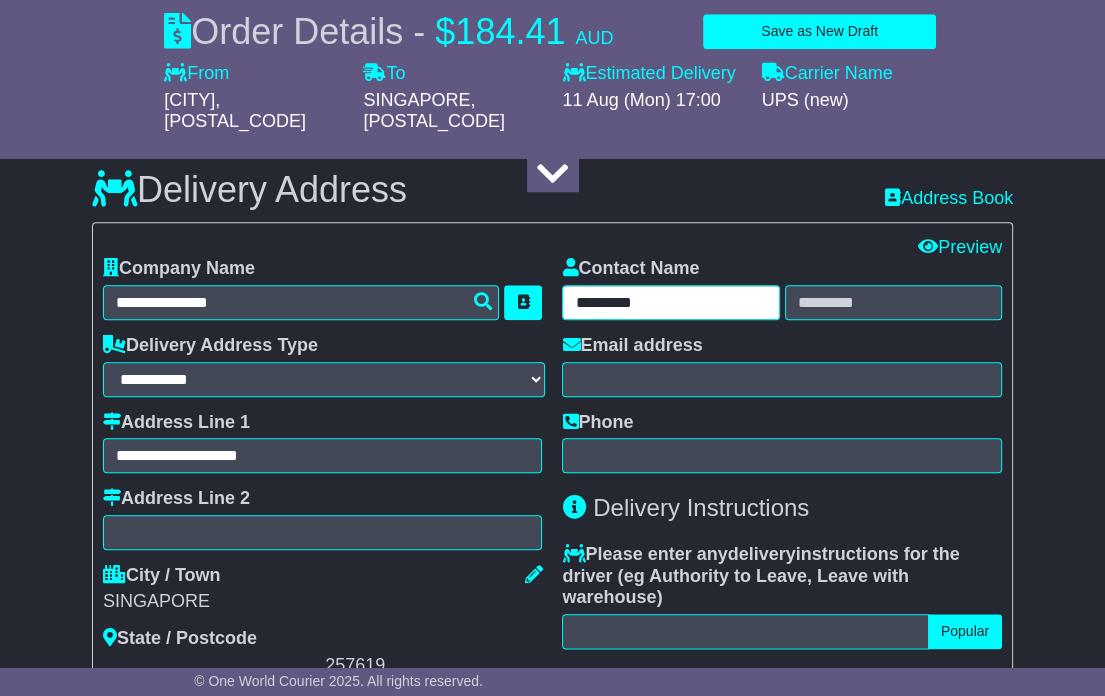 type on "*********" 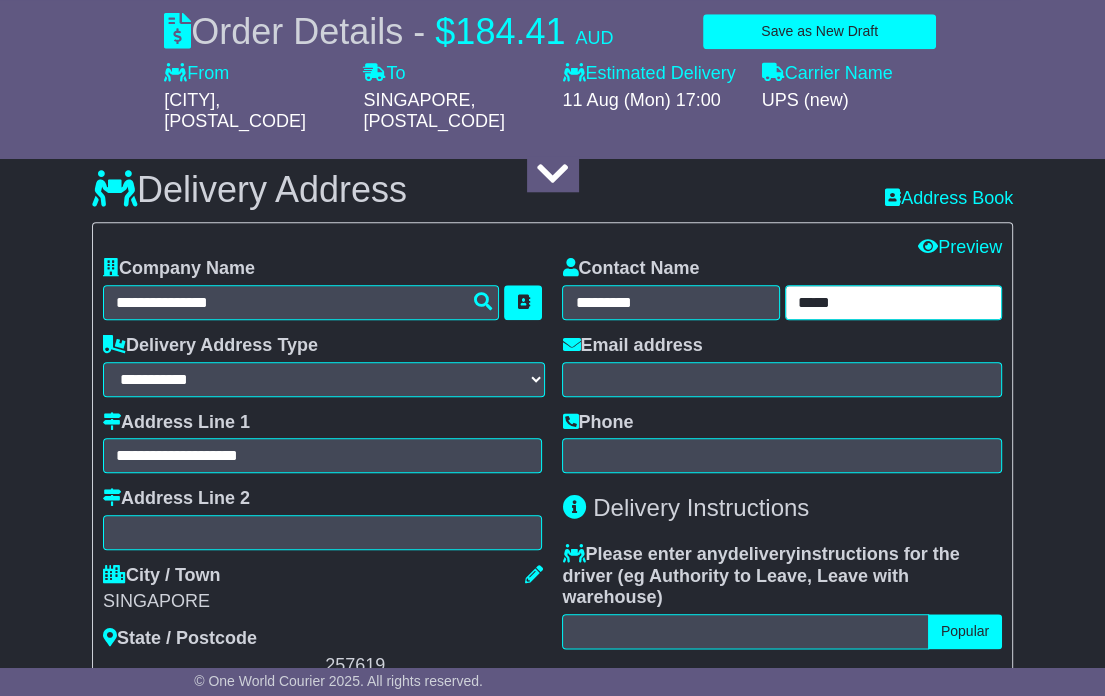 type on "*****" 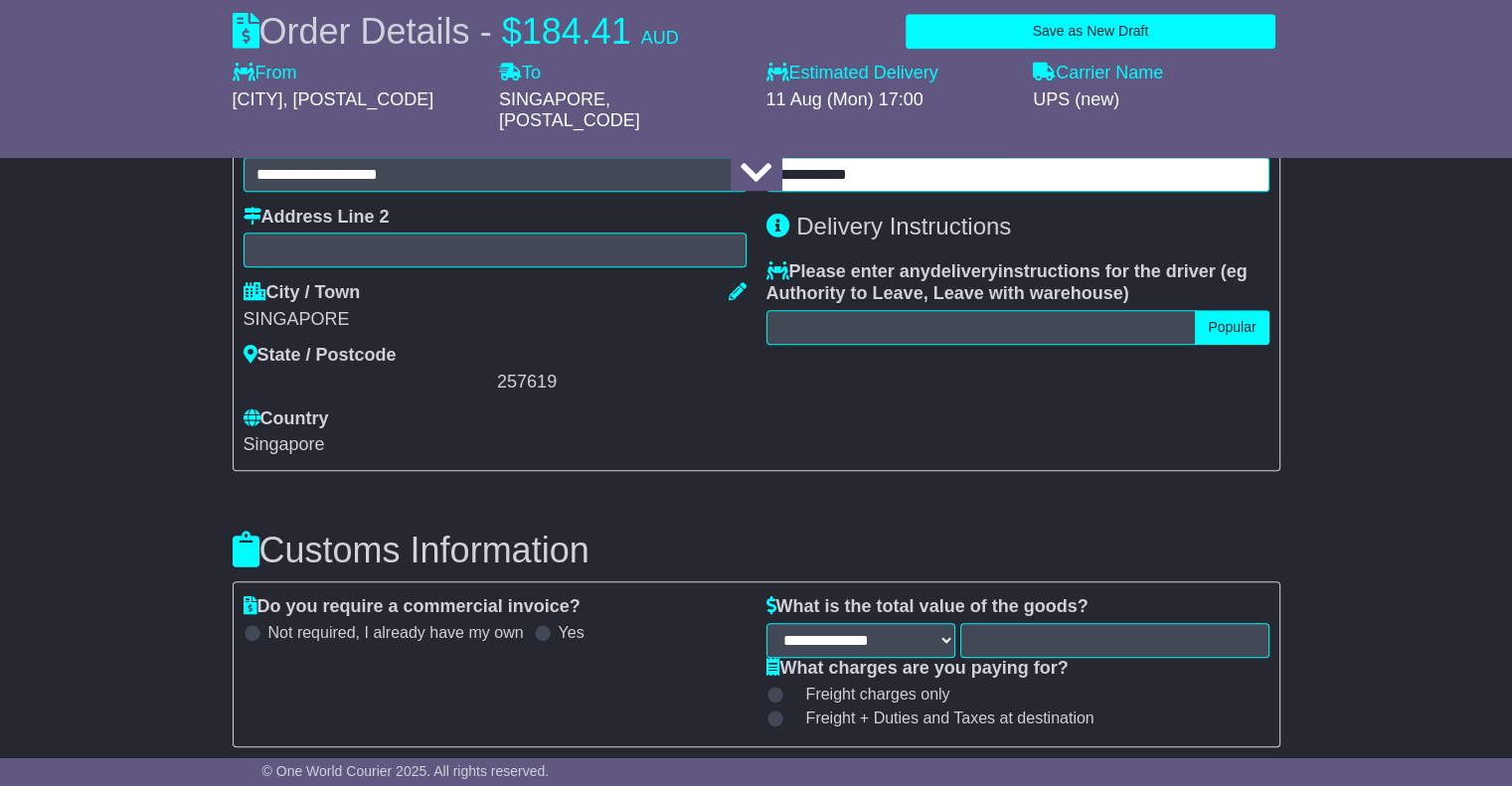 scroll, scrollTop: 1819, scrollLeft: 0, axis: vertical 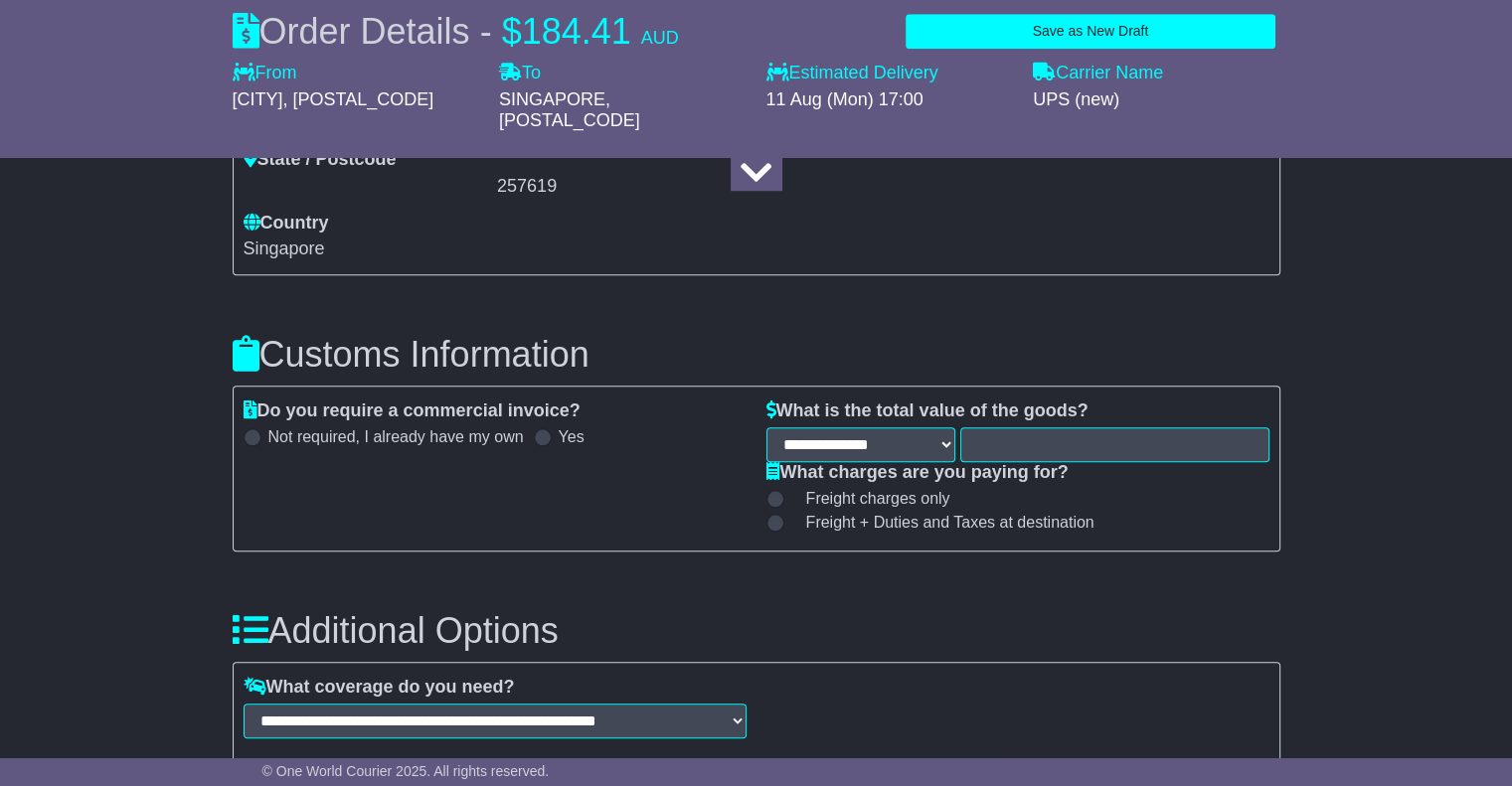 type on "**********" 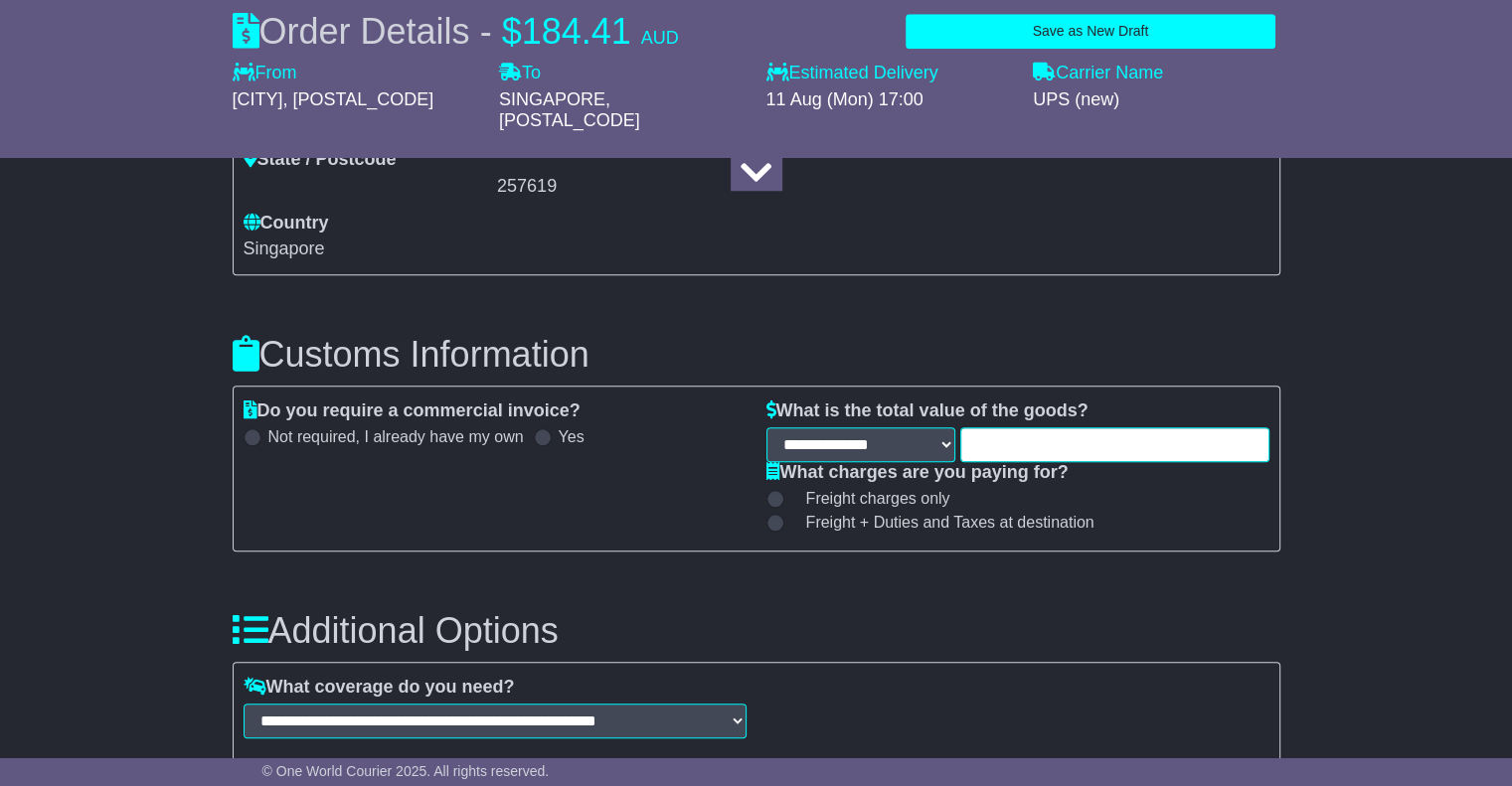 click at bounding box center (1114, 444) 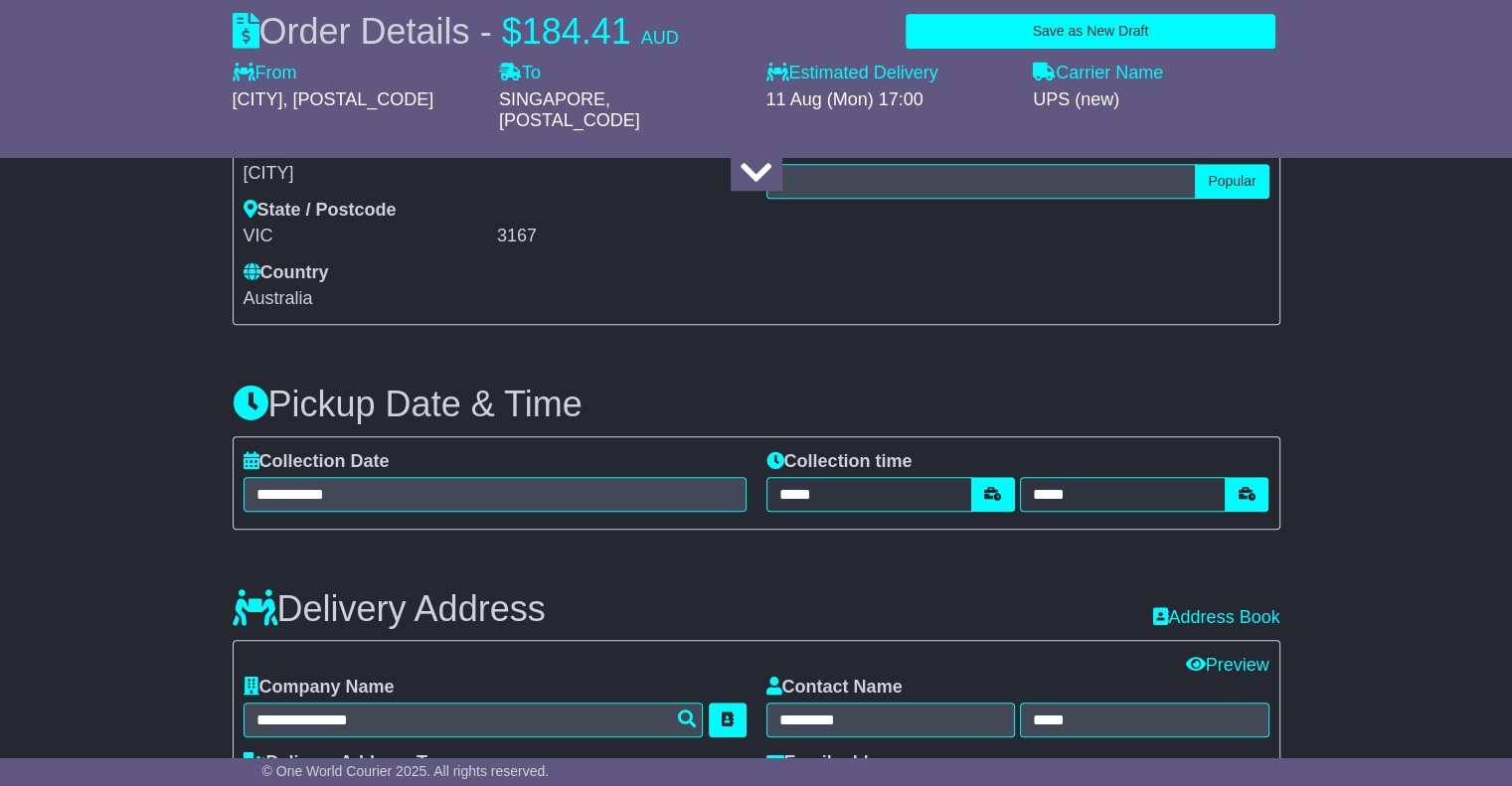 scroll, scrollTop: 826, scrollLeft: 0, axis: vertical 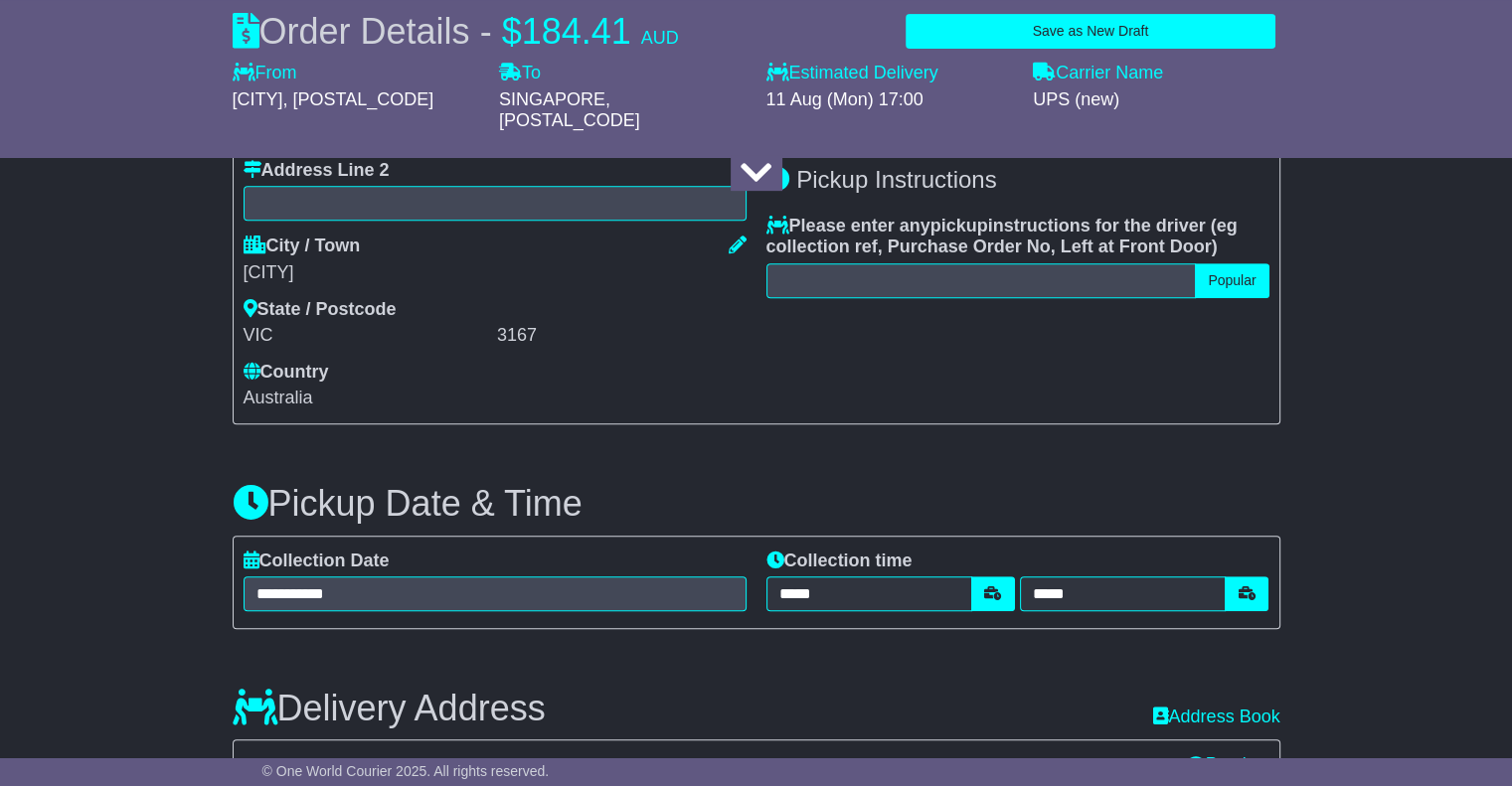 type on "*******" 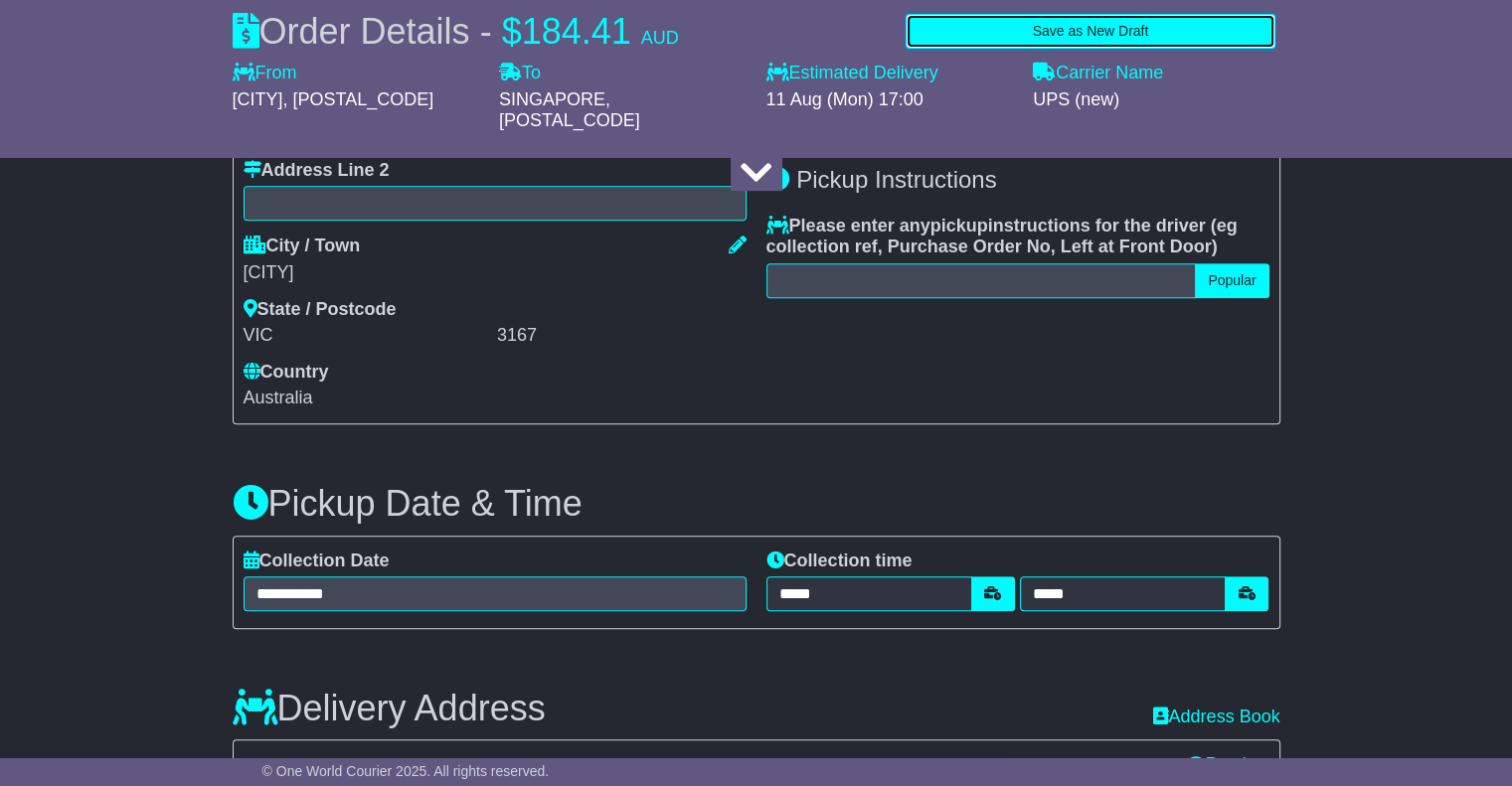 click on "Save as New Draft" at bounding box center (1090, 31) 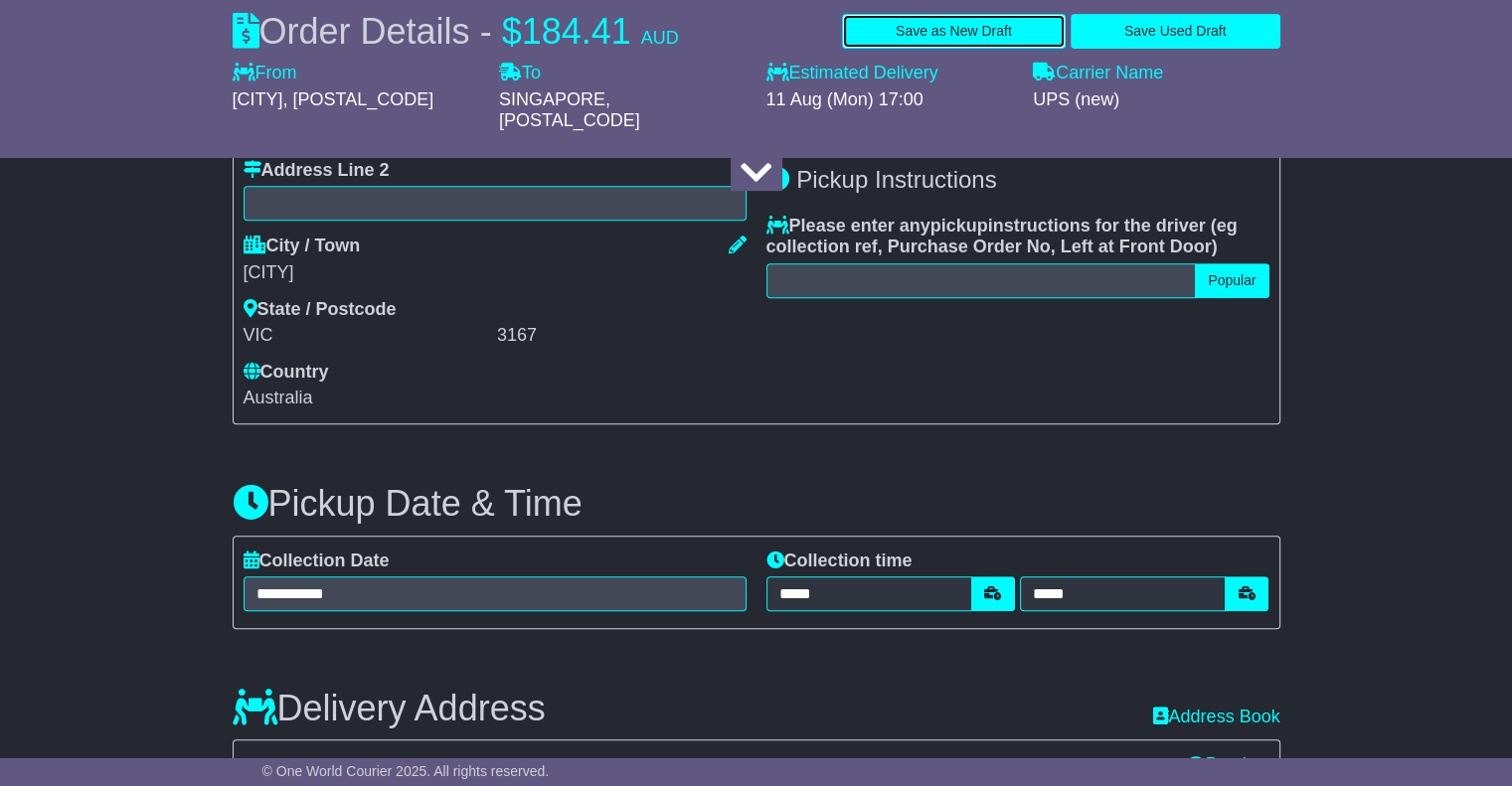 click on "Save as New Draft" at bounding box center [953, 31] 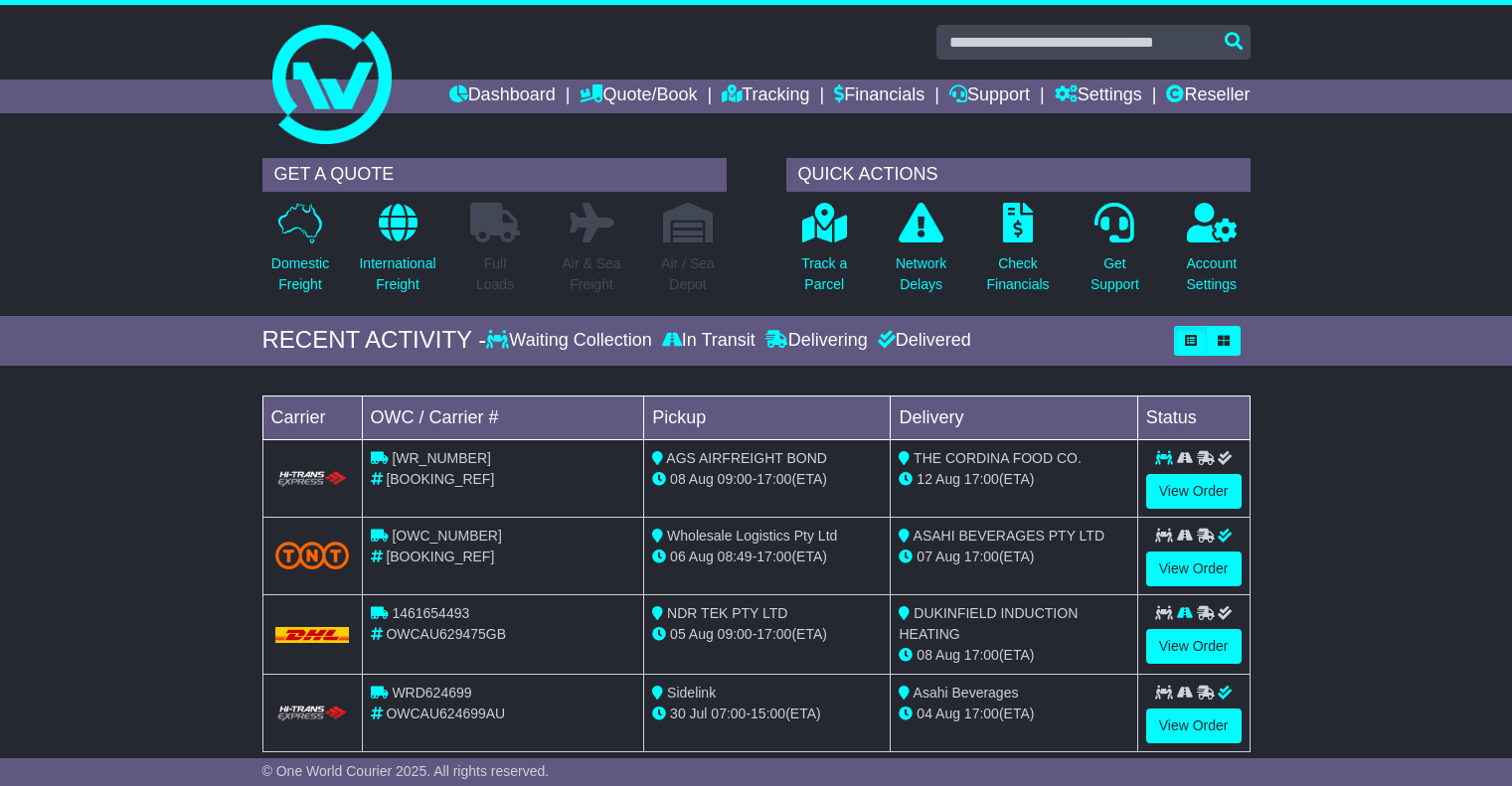 scroll, scrollTop: 0, scrollLeft: 0, axis: both 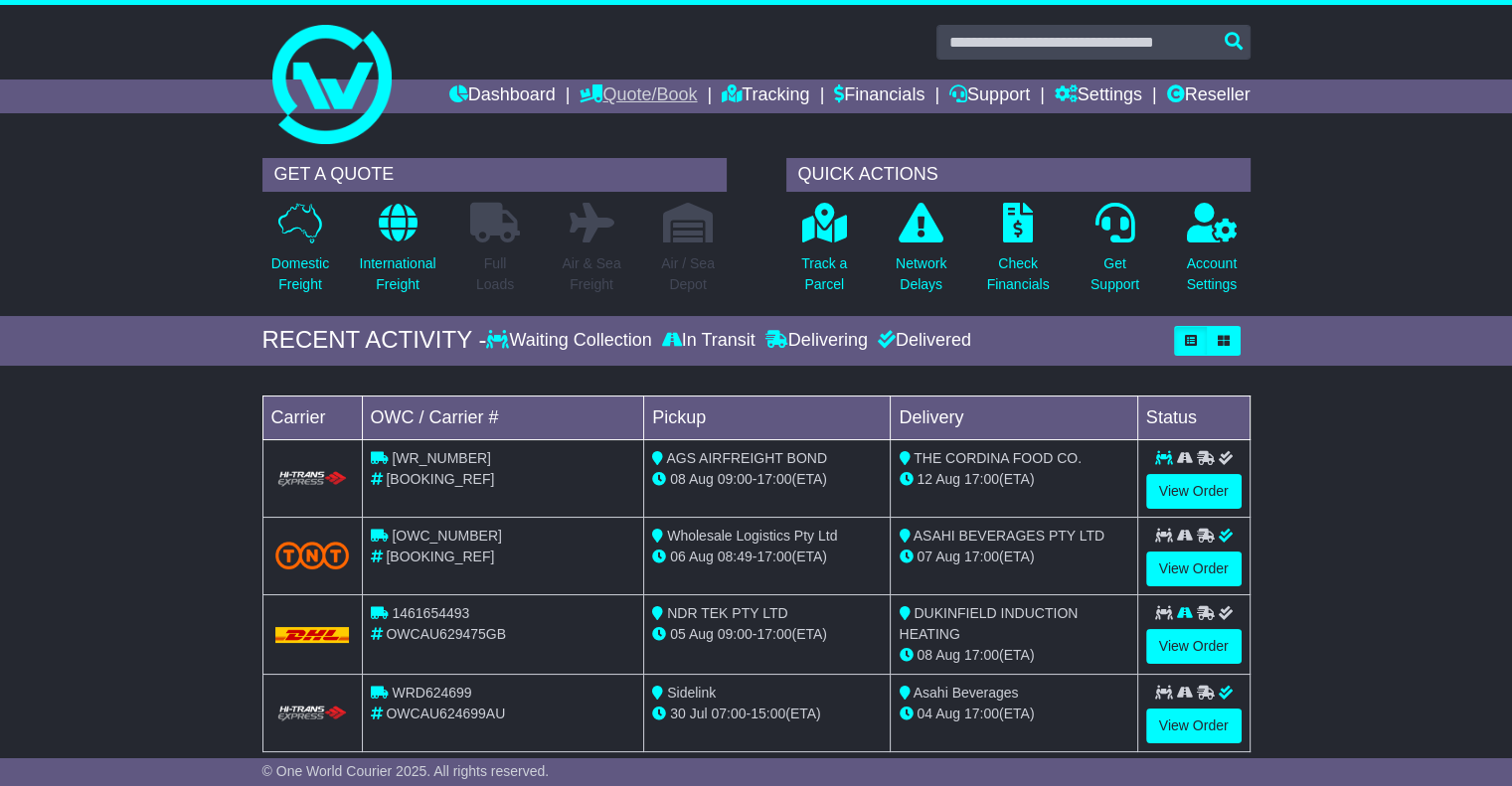 click on "Quote/Book" at bounding box center (638, 96) 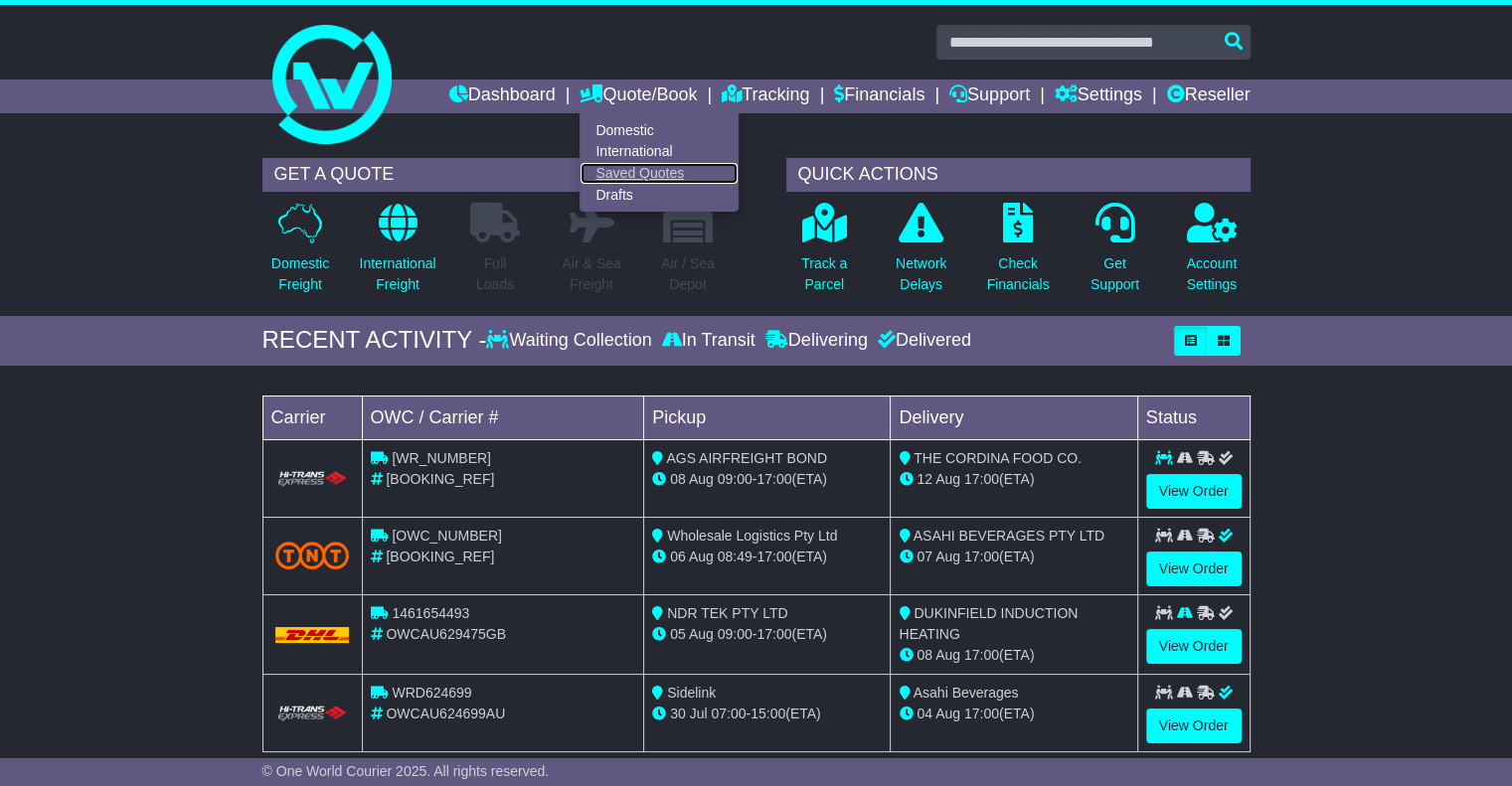 click on "Saved Quotes" at bounding box center [659, 174] 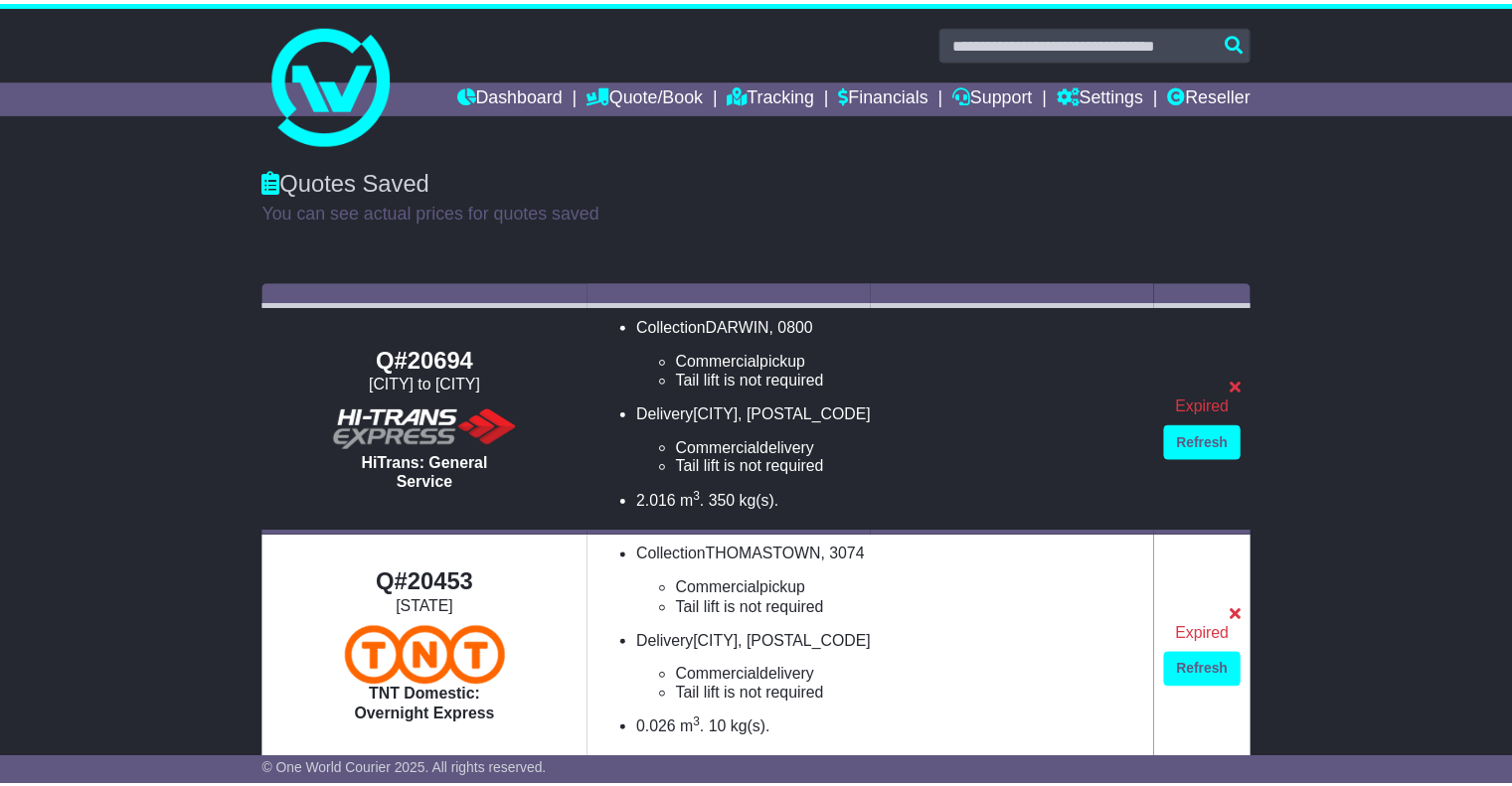 scroll, scrollTop: 0, scrollLeft: 0, axis: both 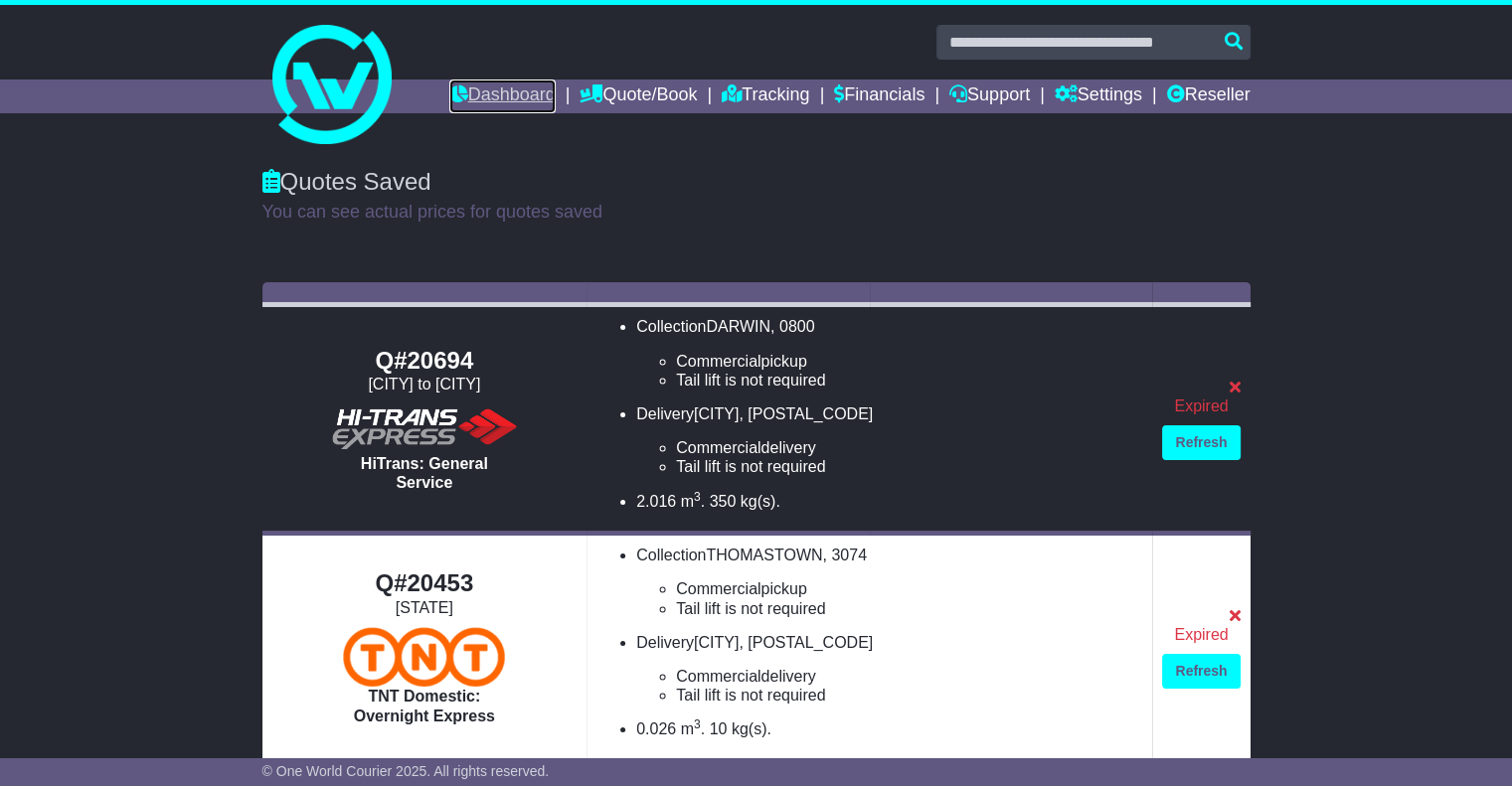 click on "Dashboard" at bounding box center (502, 96) 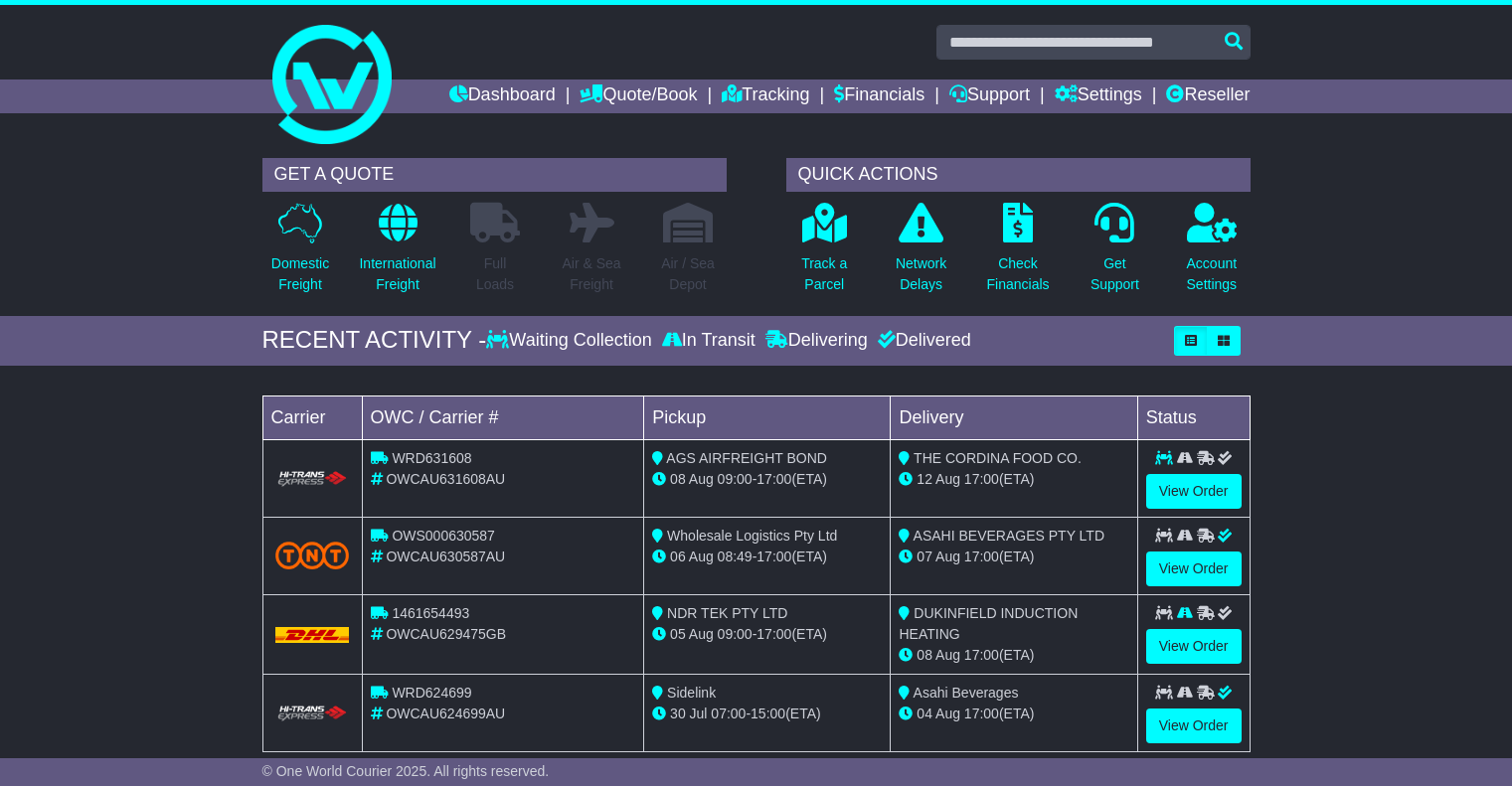 scroll, scrollTop: 0, scrollLeft: 0, axis: both 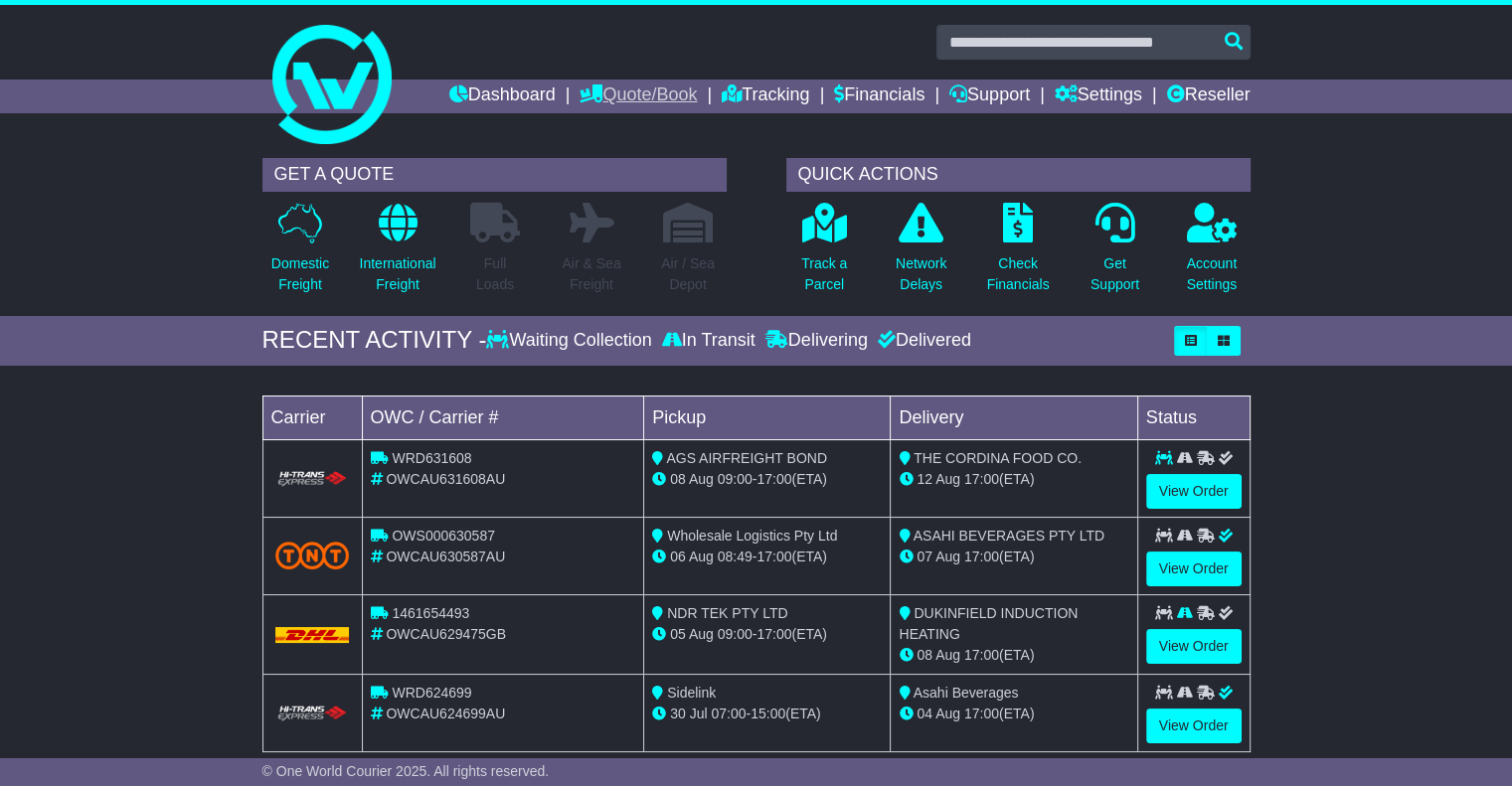 click on "Quote/Book" at bounding box center (638, 96) 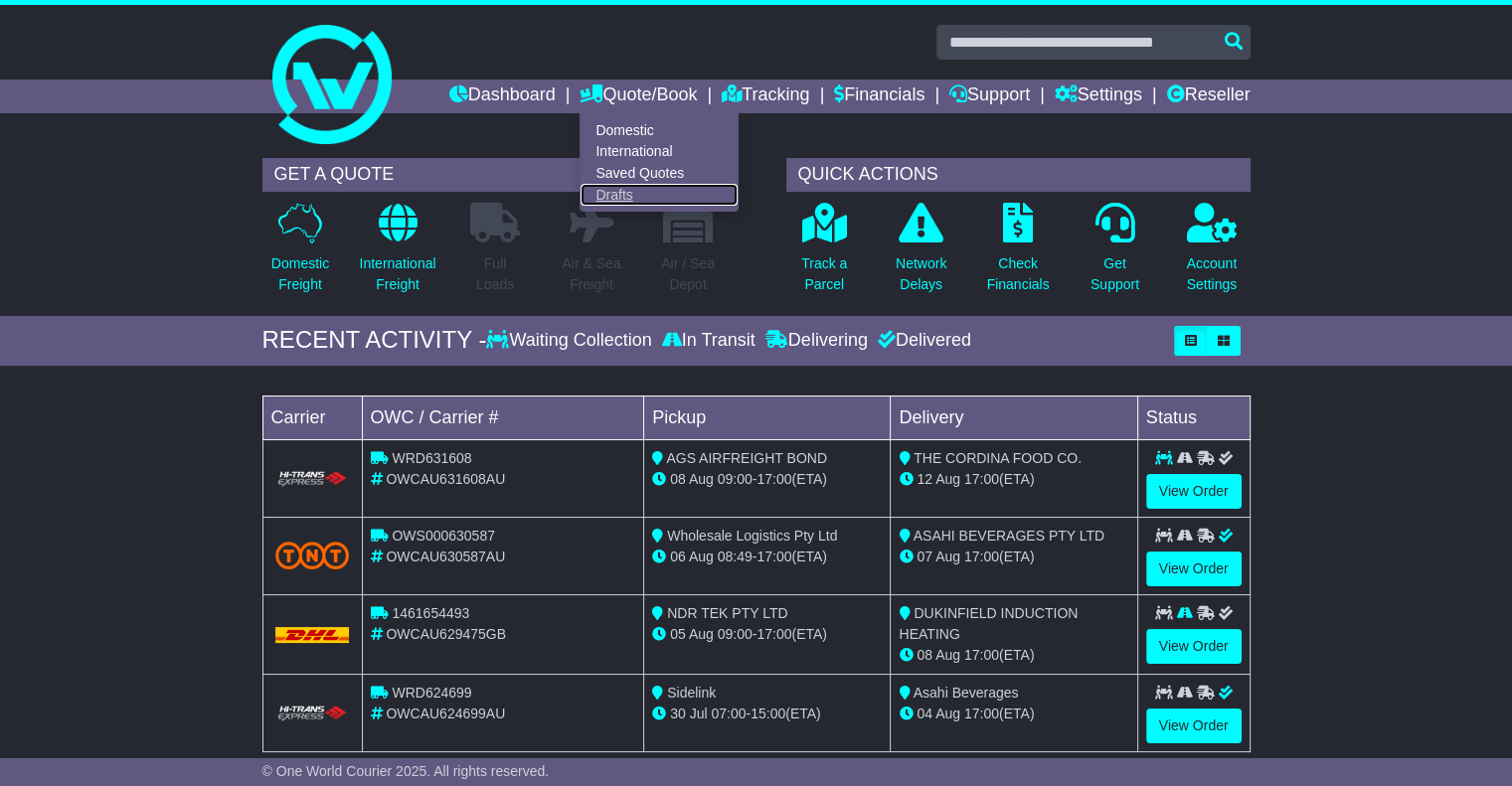 click on "Drafts" at bounding box center [659, 195] 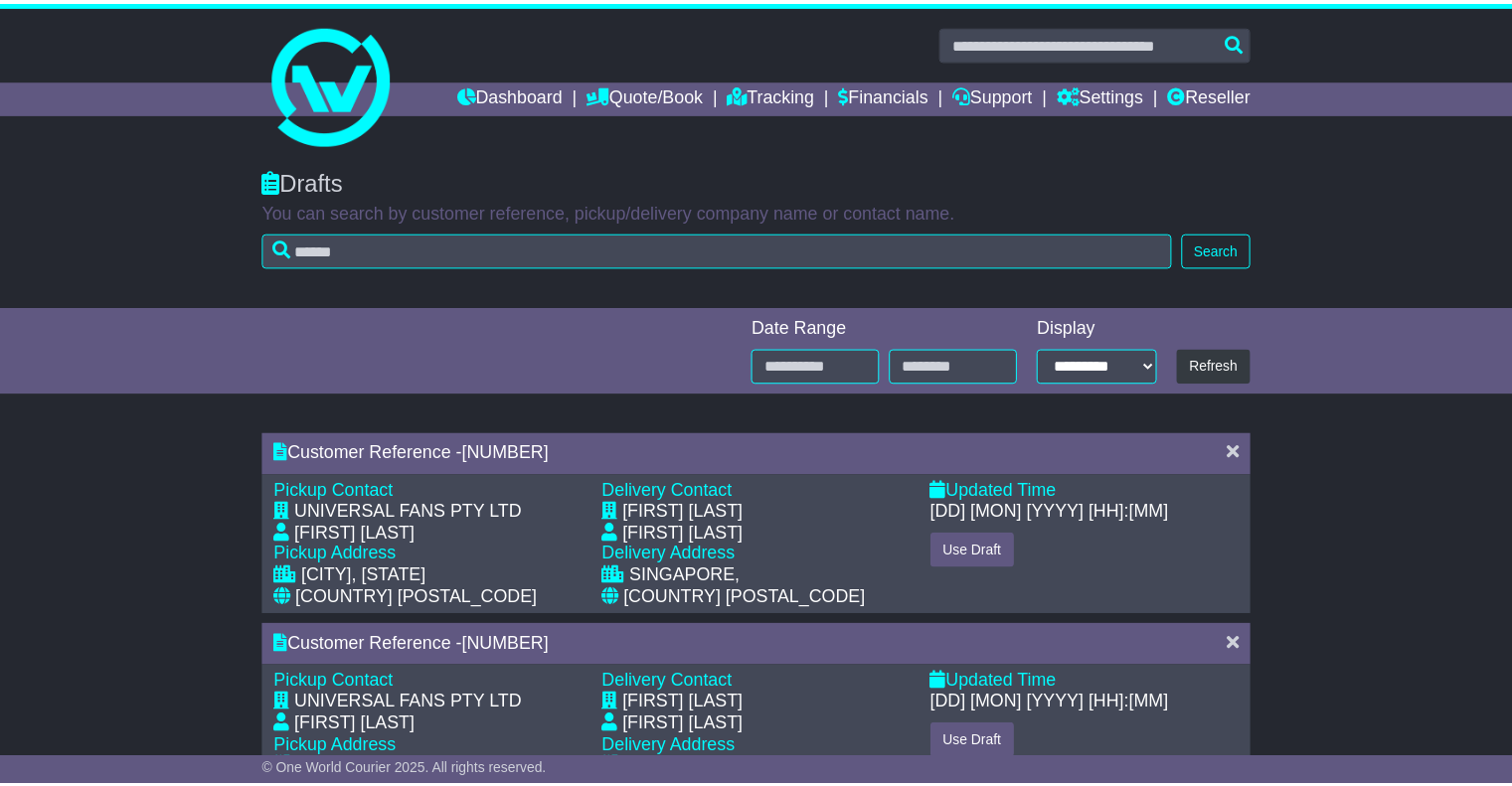 scroll, scrollTop: 0, scrollLeft: 0, axis: both 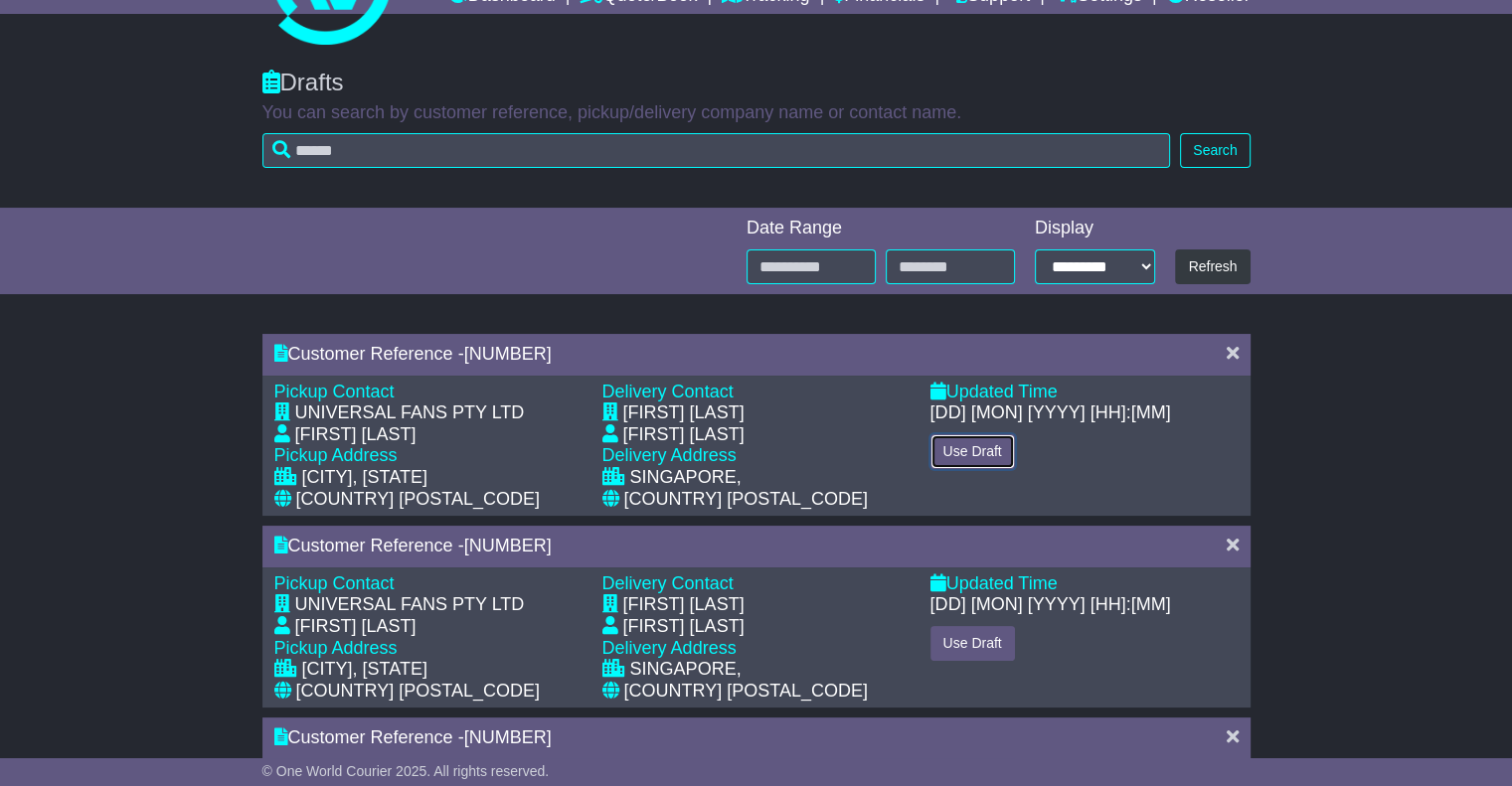 click on "Use Draft" at bounding box center (972, 451) 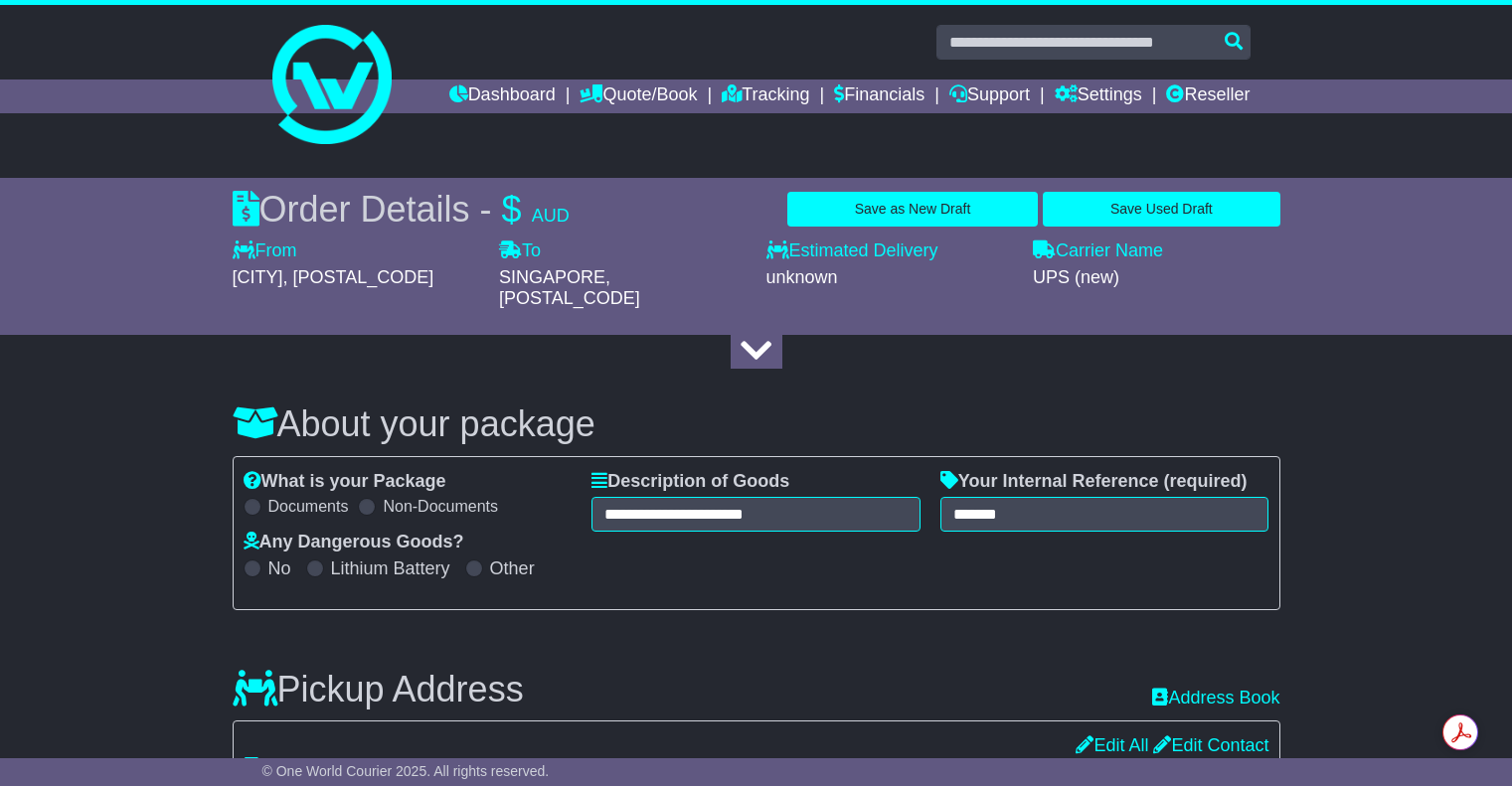 select on "***" 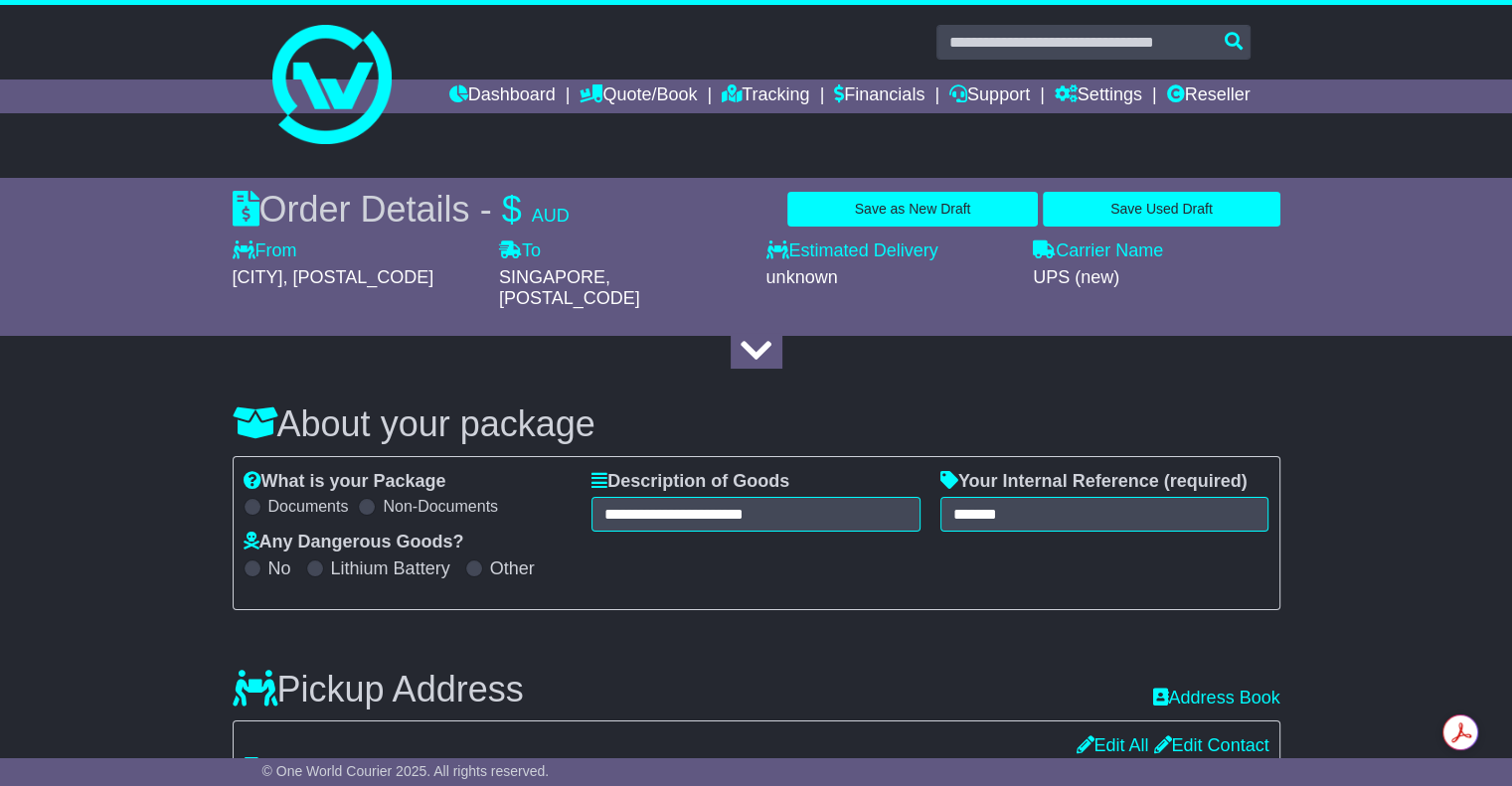 scroll, scrollTop: 0, scrollLeft: 0, axis: both 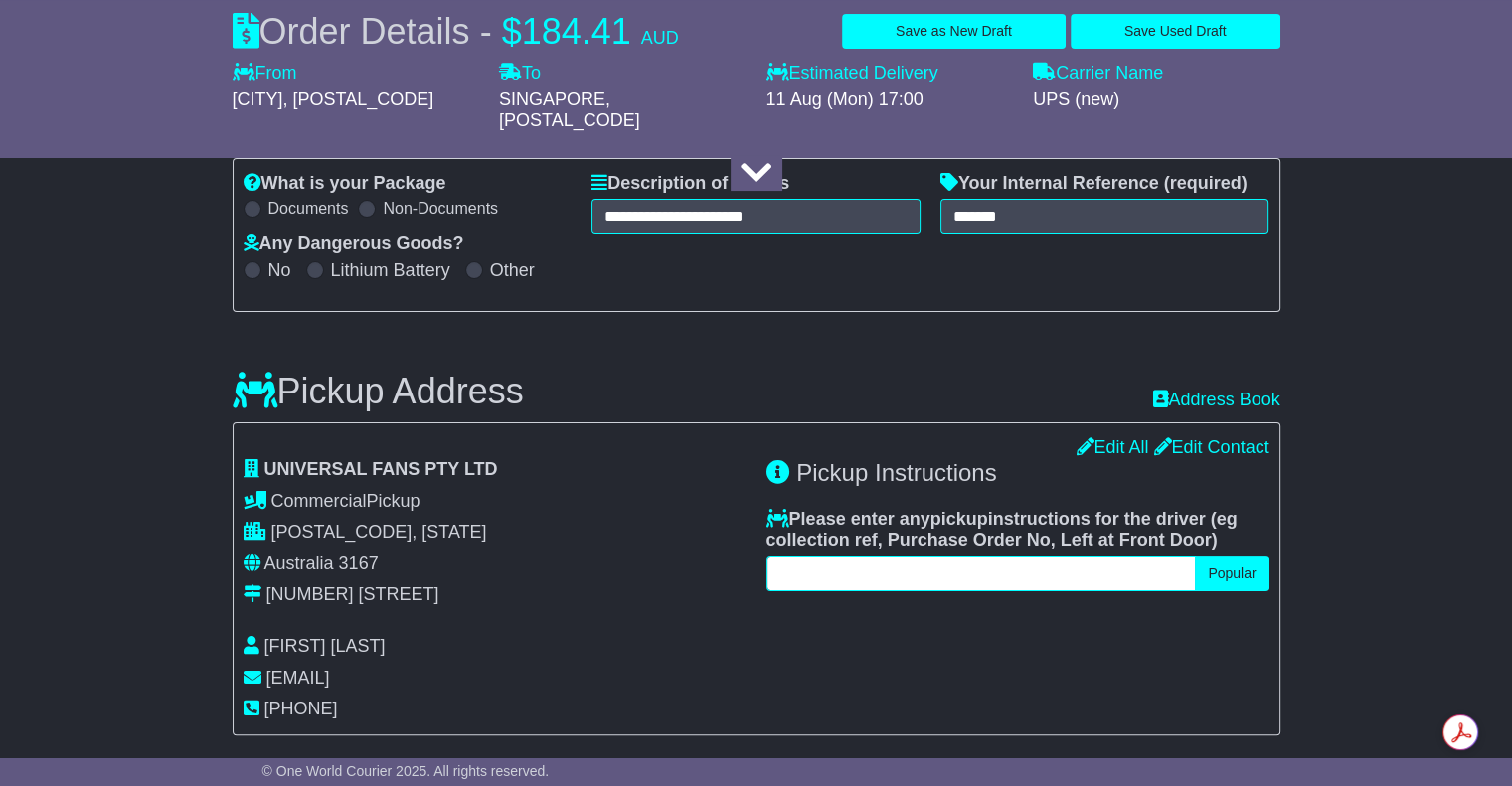 click at bounding box center [981, 573] 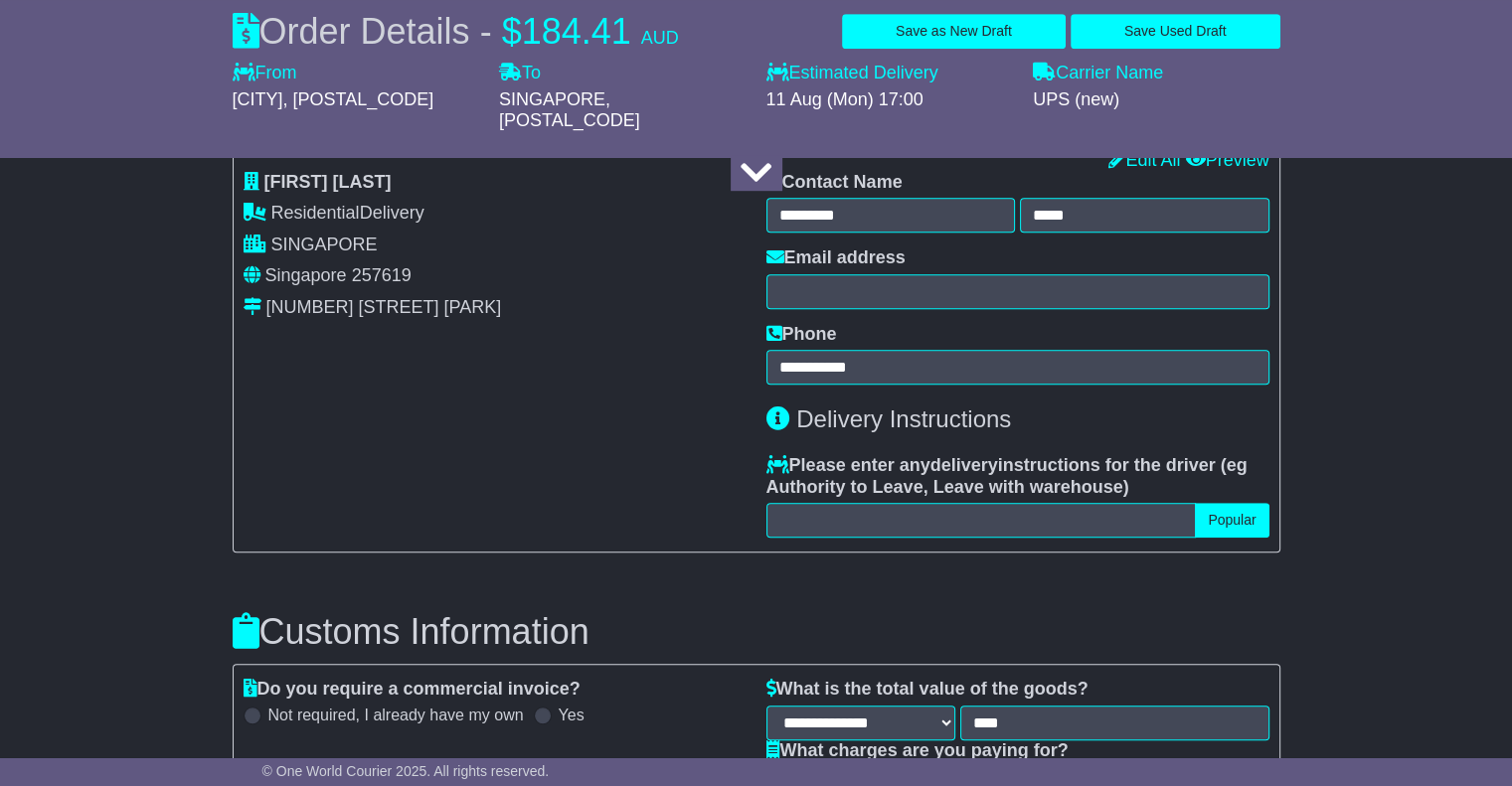 scroll, scrollTop: 1192, scrollLeft: 0, axis: vertical 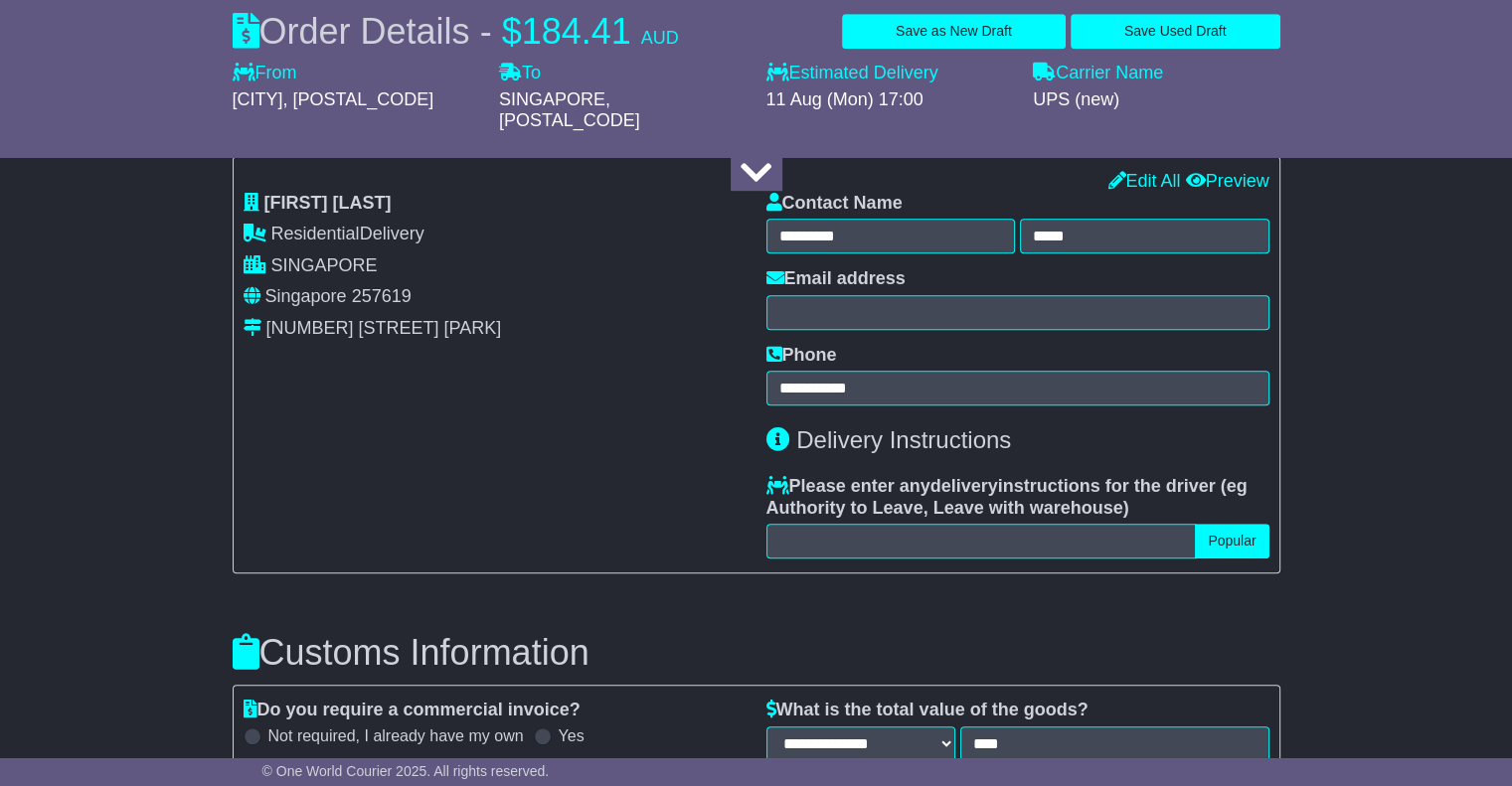 type on "**********" 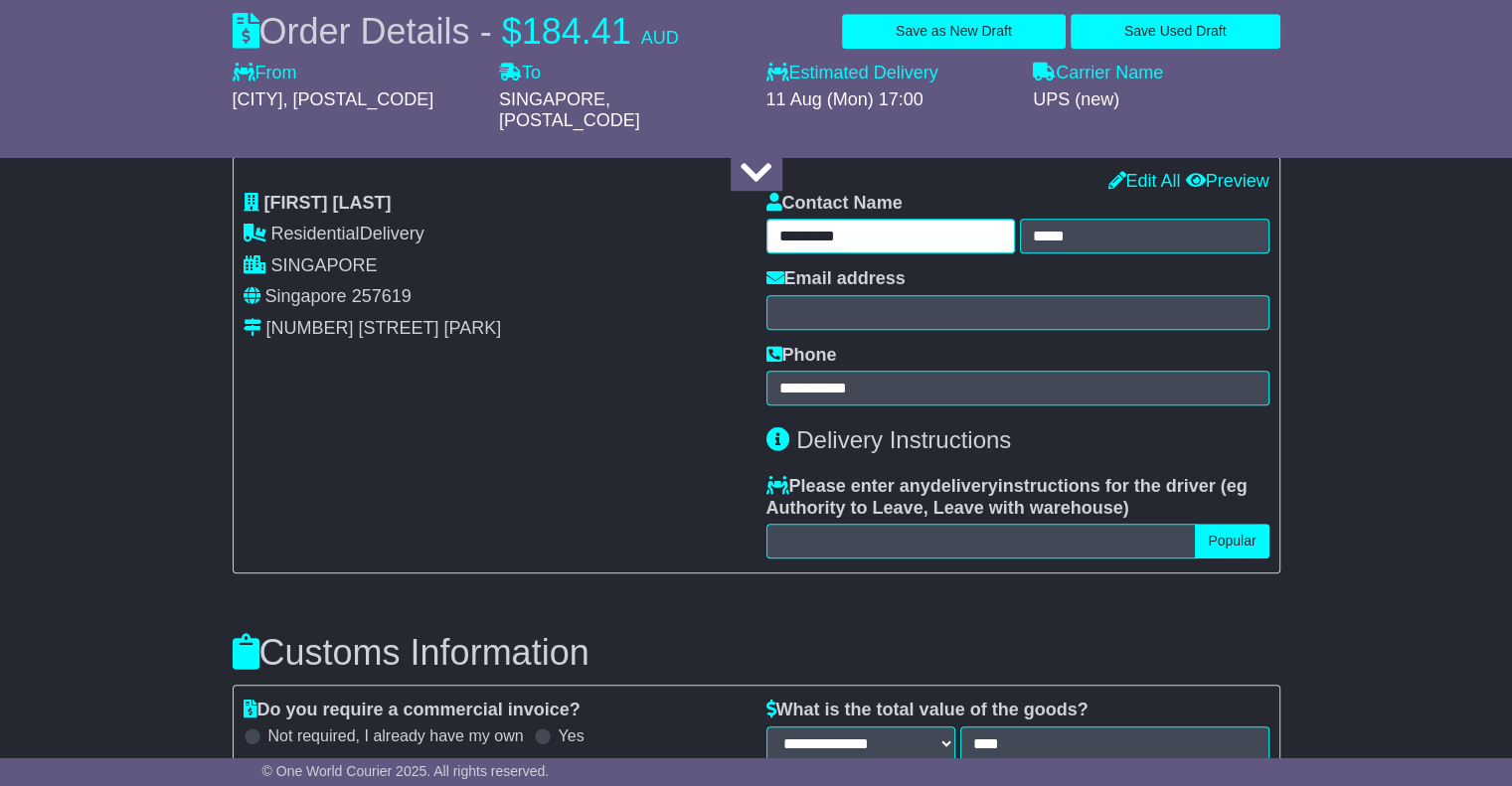 drag, startPoint x: 892, startPoint y: 218, endPoint x: 705, endPoint y: 255, distance: 190.62529 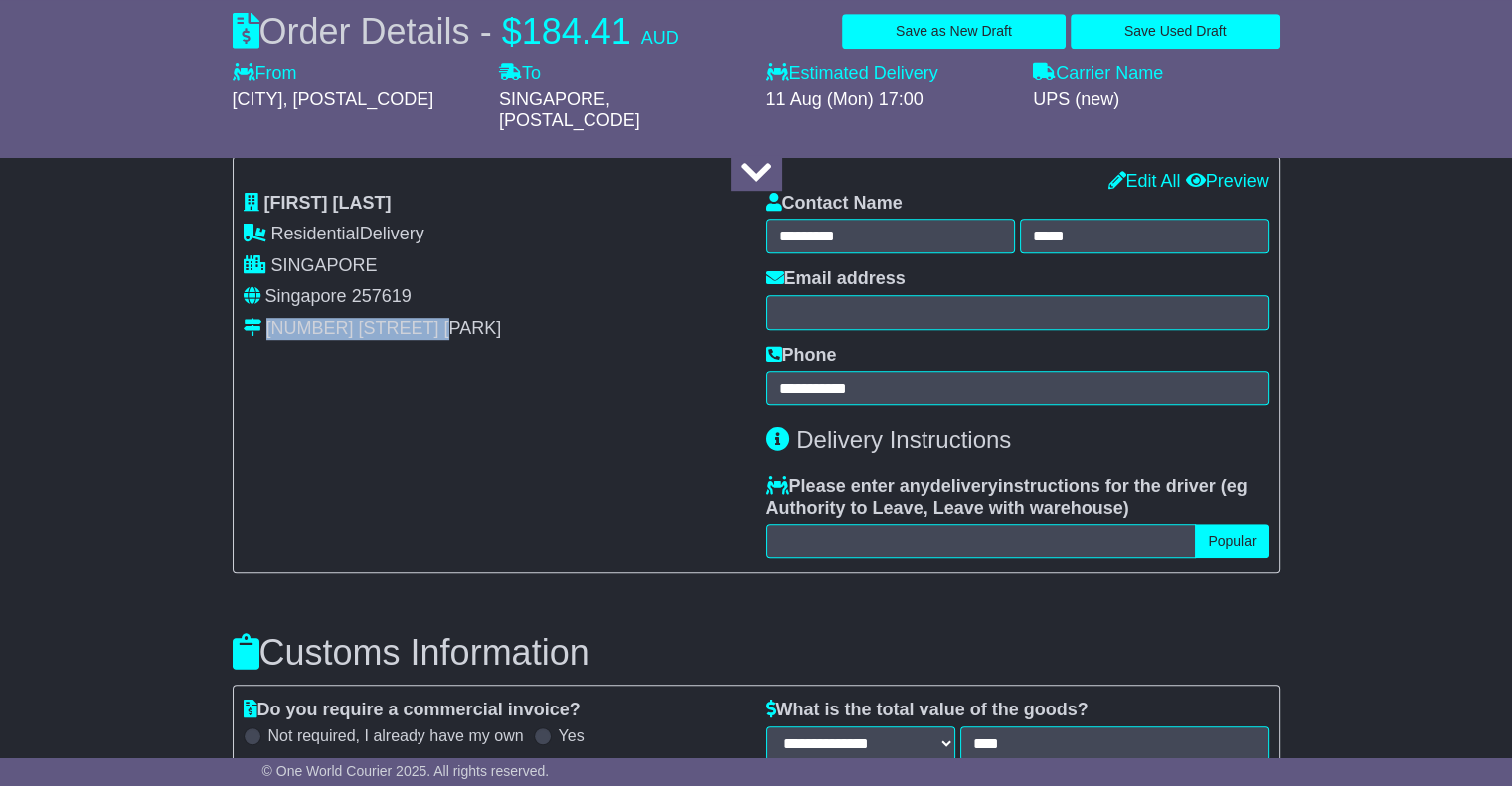 drag, startPoint x: 476, startPoint y: 297, endPoint x: 320, endPoint y: 288, distance: 156.2594 